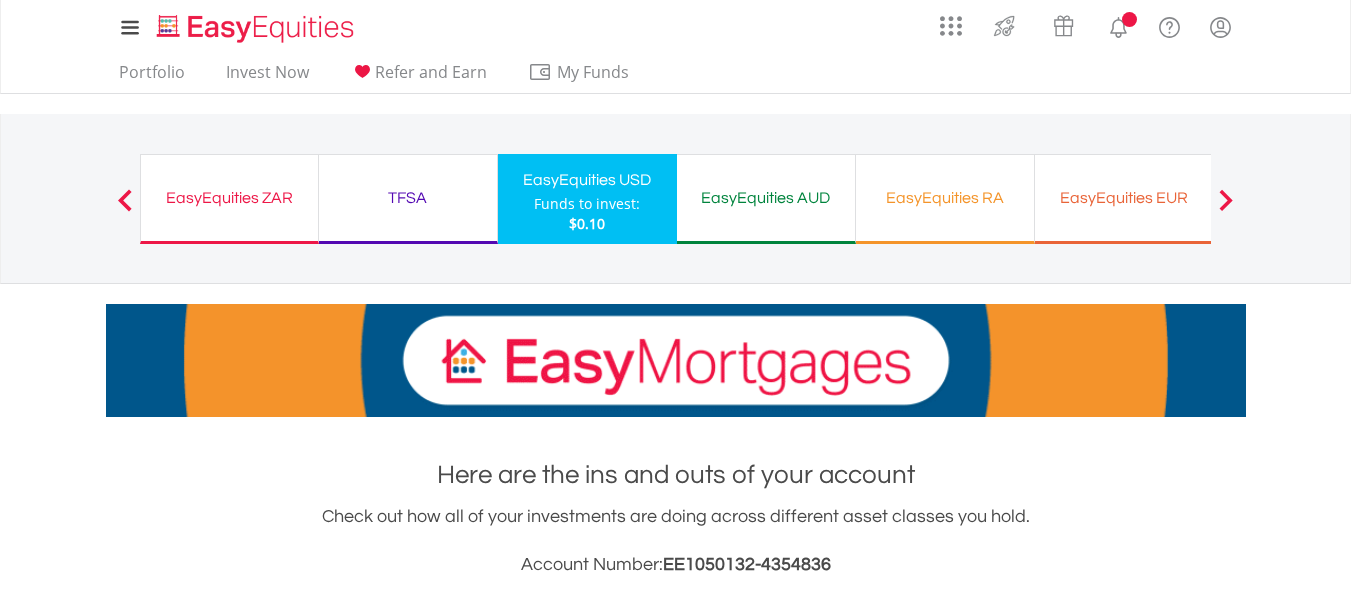 scroll, scrollTop: 0, scrollLeft: 0, axis: both 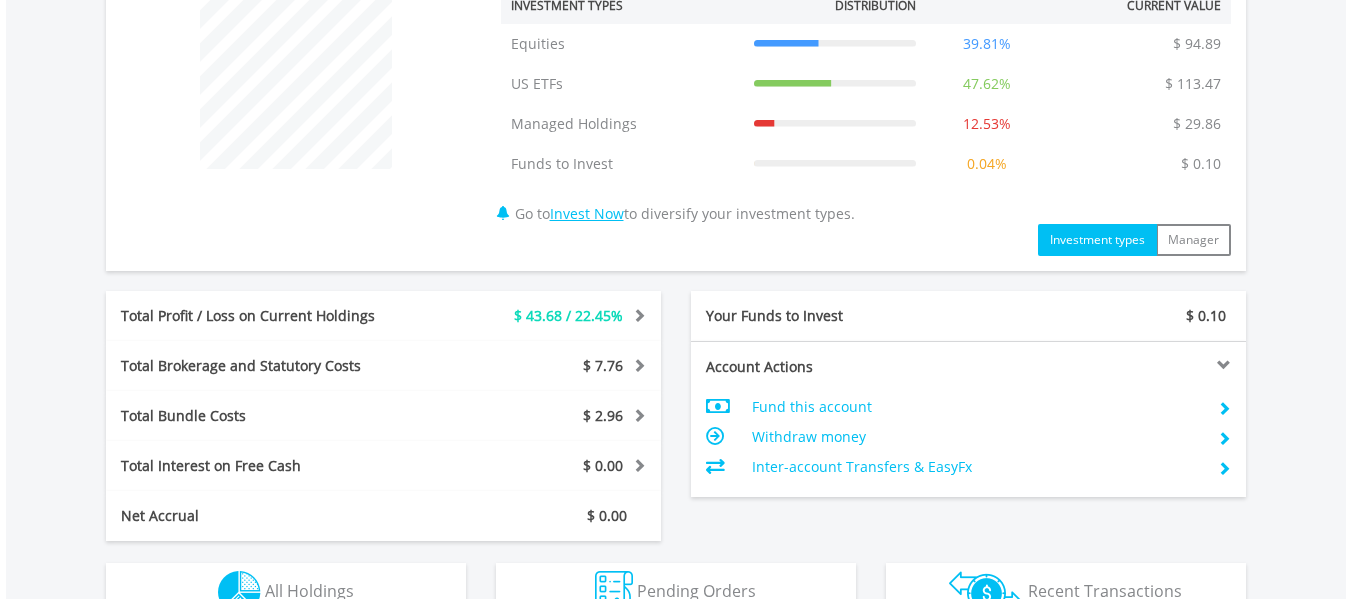 click on "Total Profit / Loss on Current Holdings" at bounding box center [268, 316] 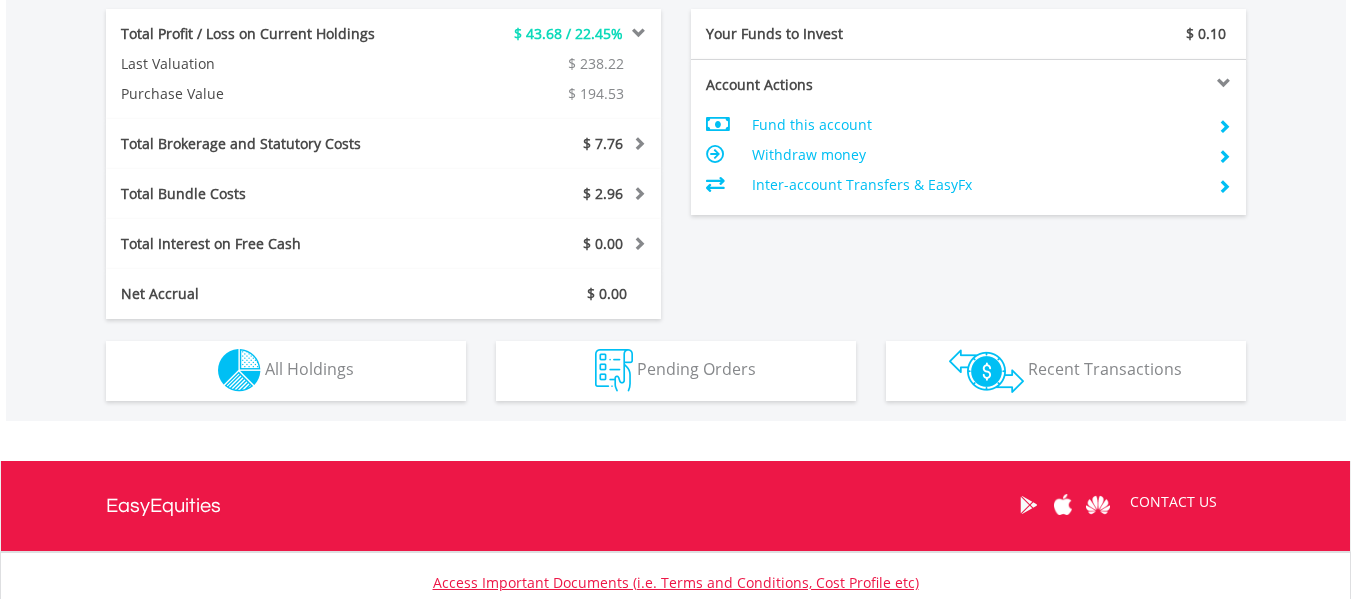 scroll, scrollTop: 1200, scrollLeft: 0, axis: vertical 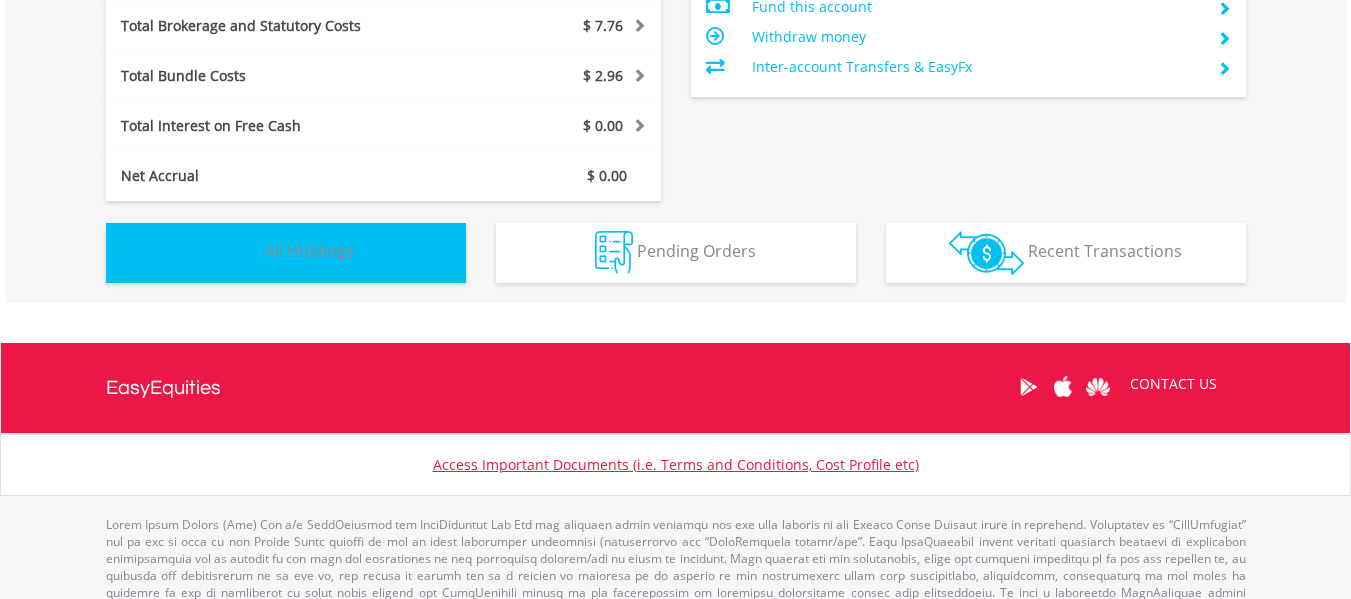 click on "All Holdings" at bounding box center [309, 251] 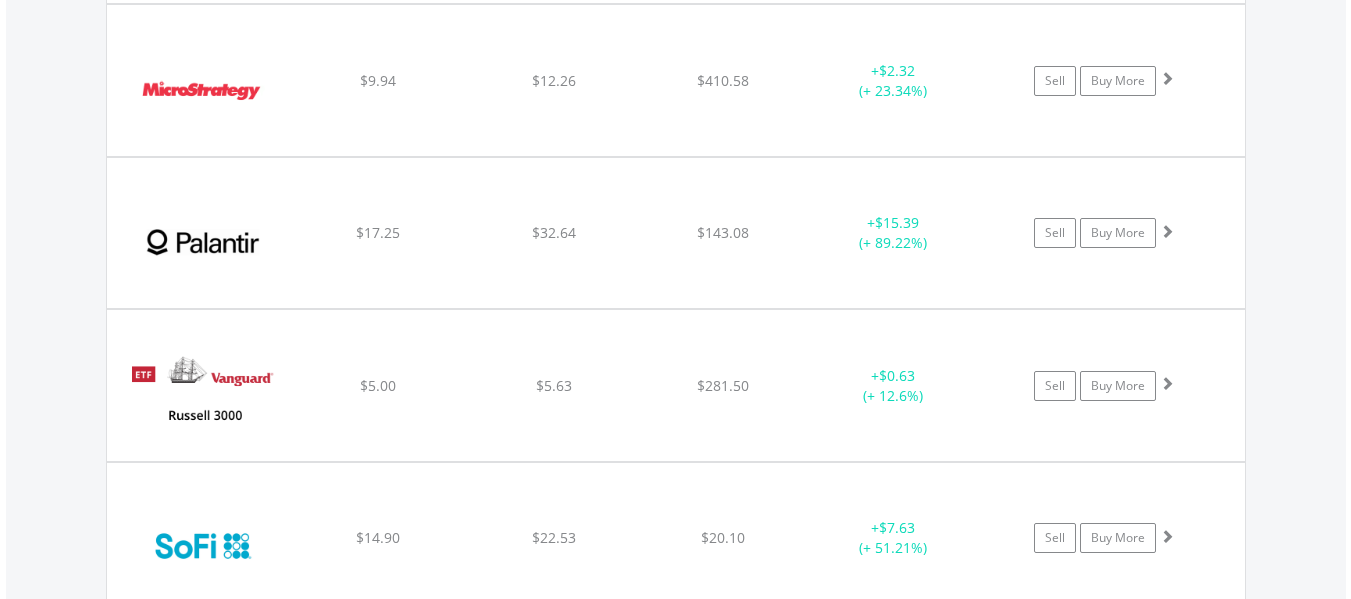 scroll, scrollTop: 2543, scrollLeft: 0, axis: vertical 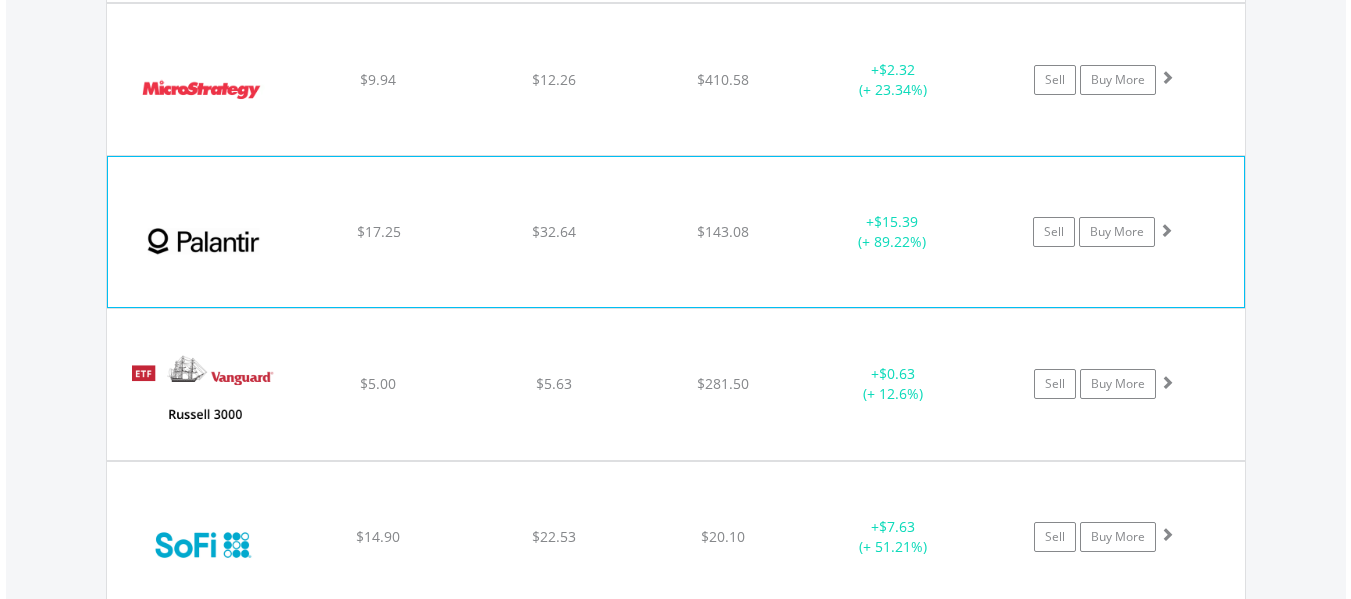 click at bounding box center (204, 242) 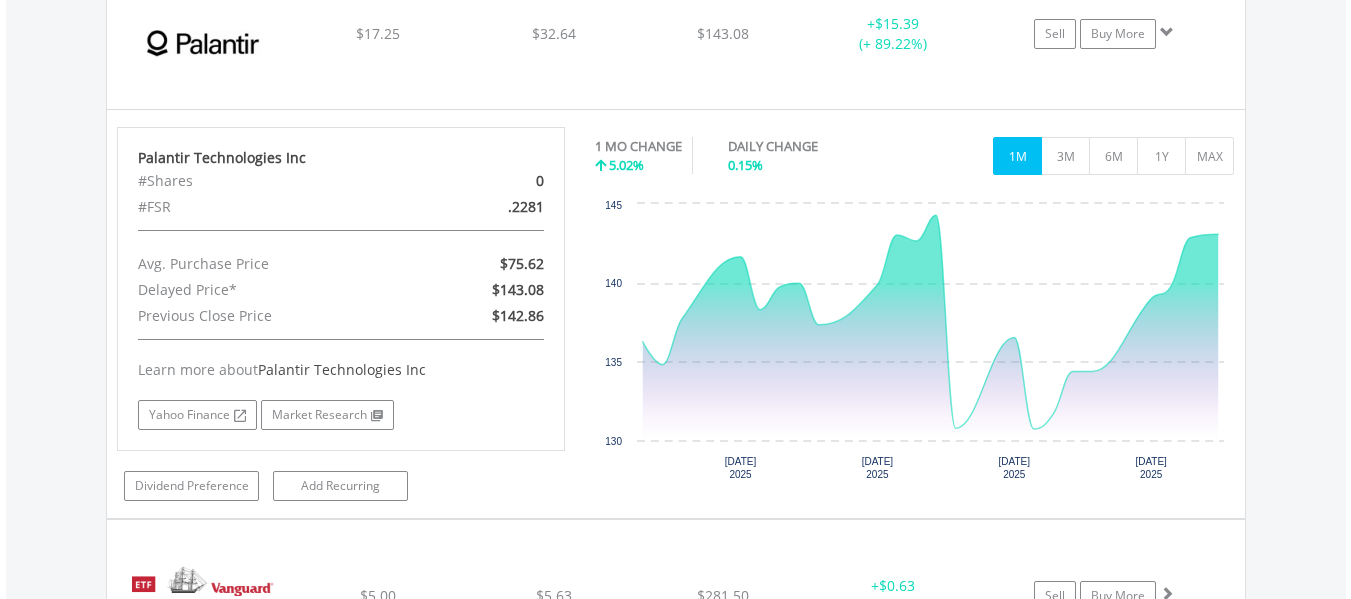 scroll, scrollTop: 2543, scrollLeft: 0, axis: vertical 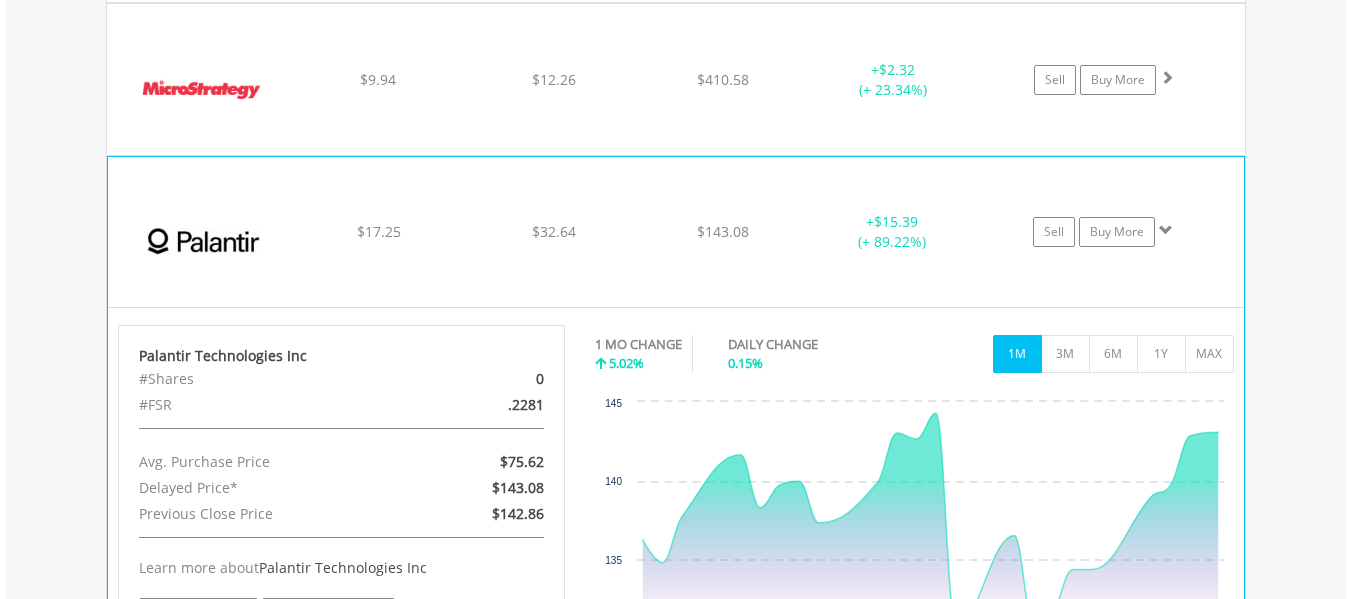 click at bounding box center [204, 242] 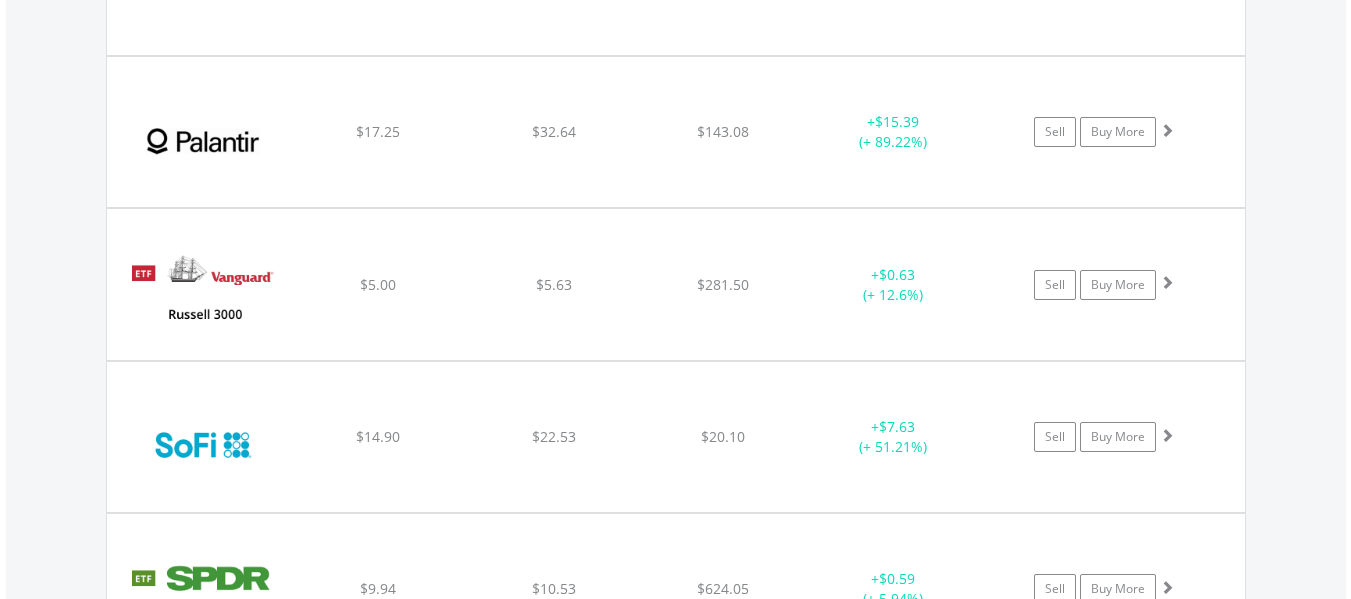 scroll, scrollTop: 2743, scrollLeft: 0, axis: vertical 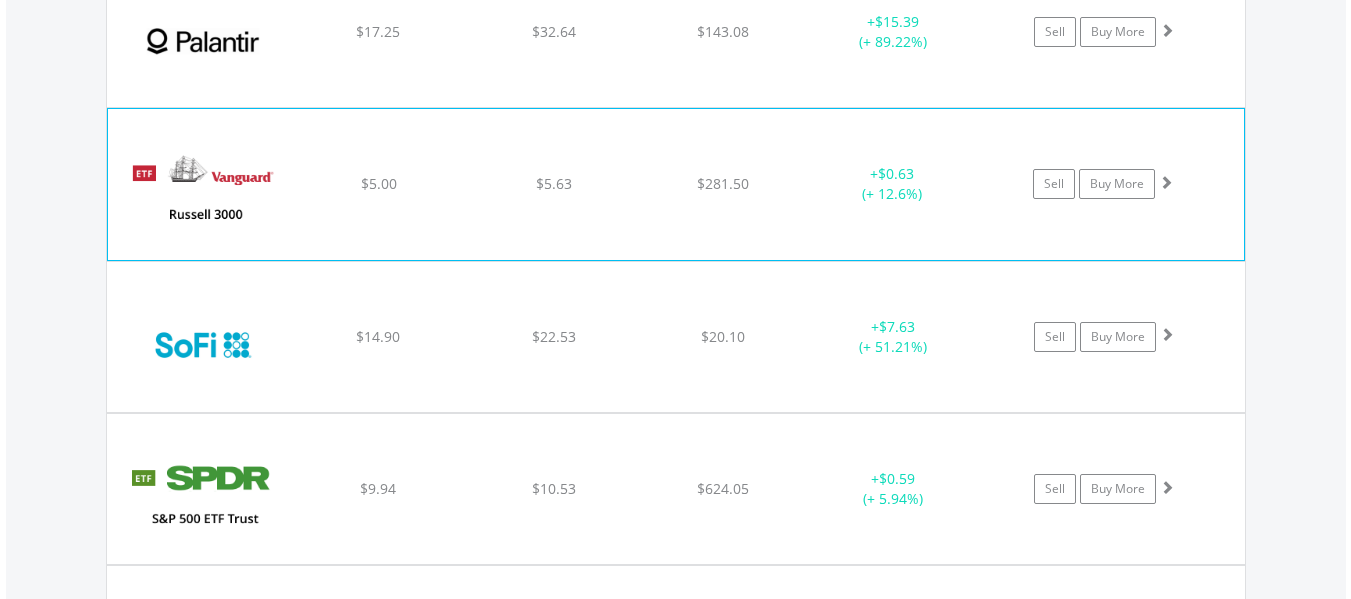click at bounding box center (204, 194) 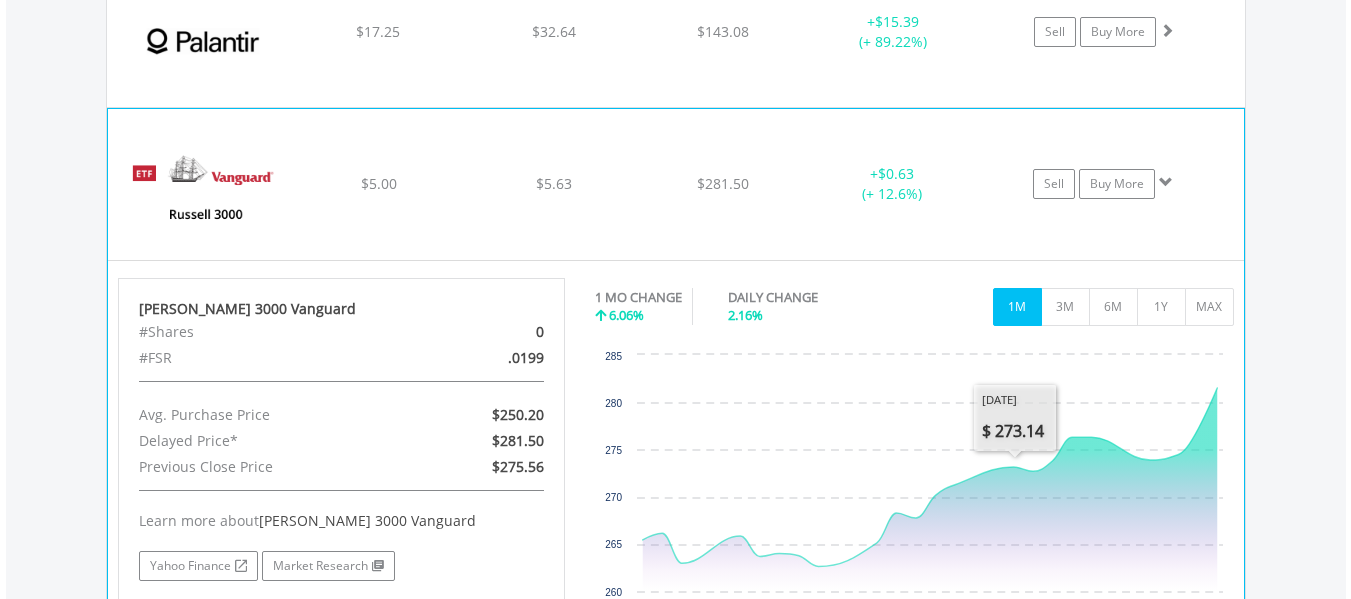 click at bounding box center (204, 194) 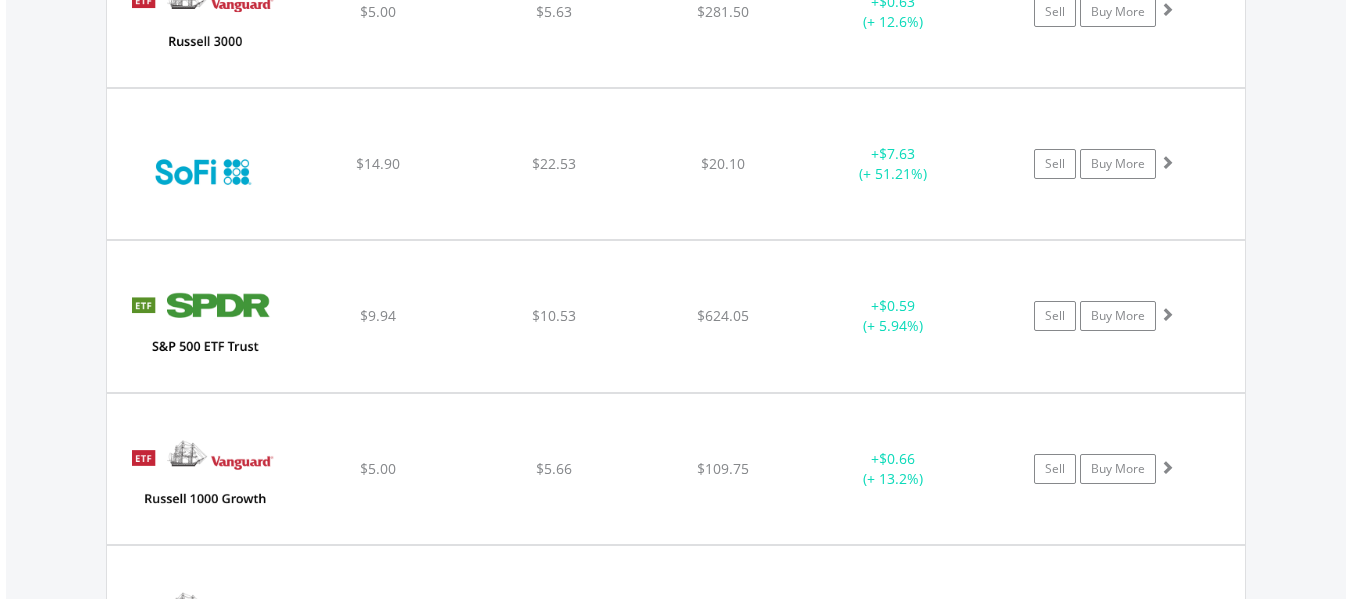 scroll, scrollTop: 2943, scrollLeft: 0, axis: vertical 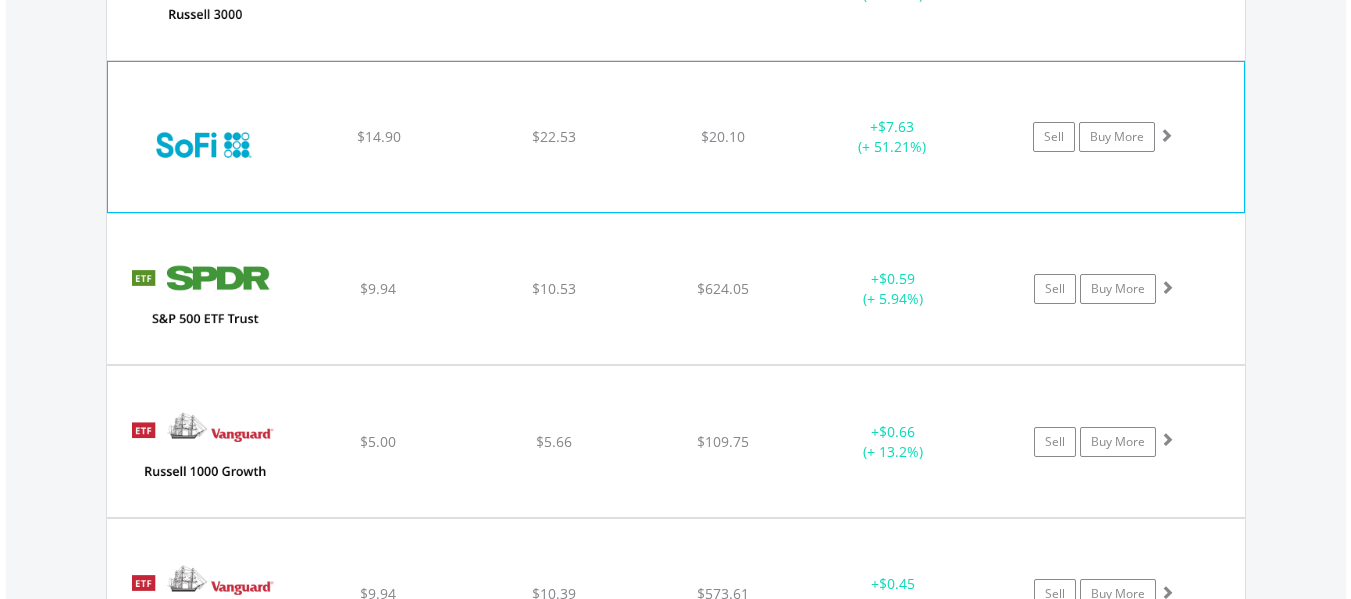 click at bounding box center (204, 147) 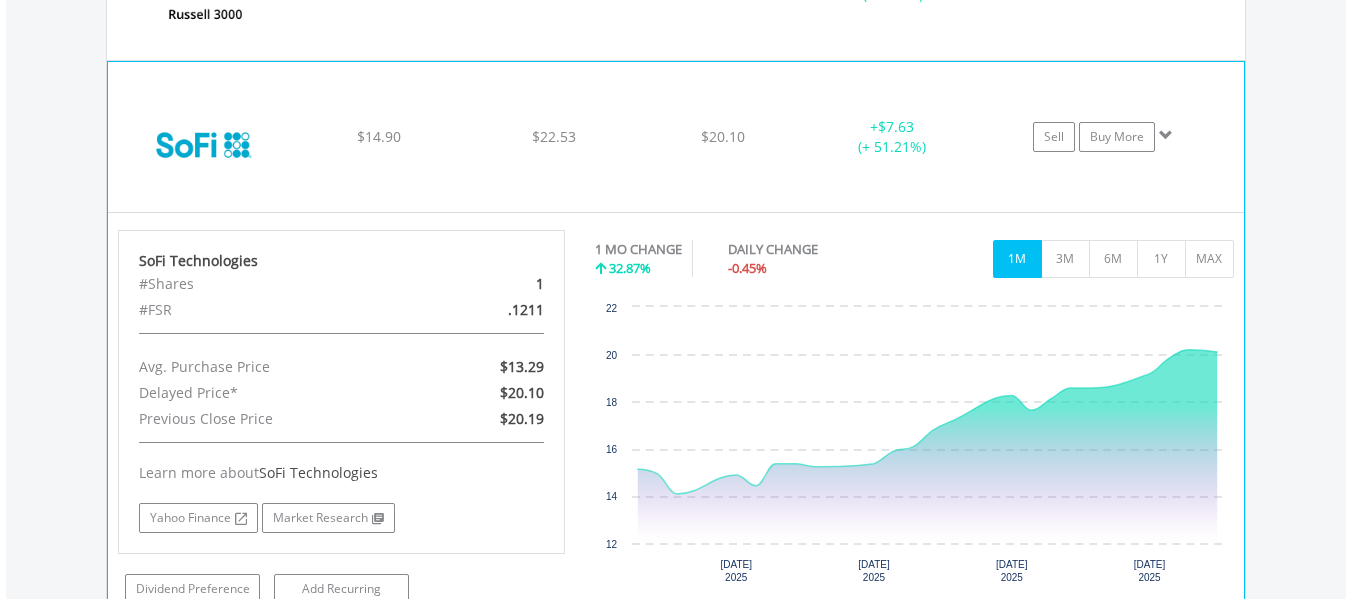 click on "﻿
SoFi Technologies
$14.90
$22.53
$20.10
+  $7.63 (+ 51.21%)
Sell
Buy More" at bounding box center [676, -1226] 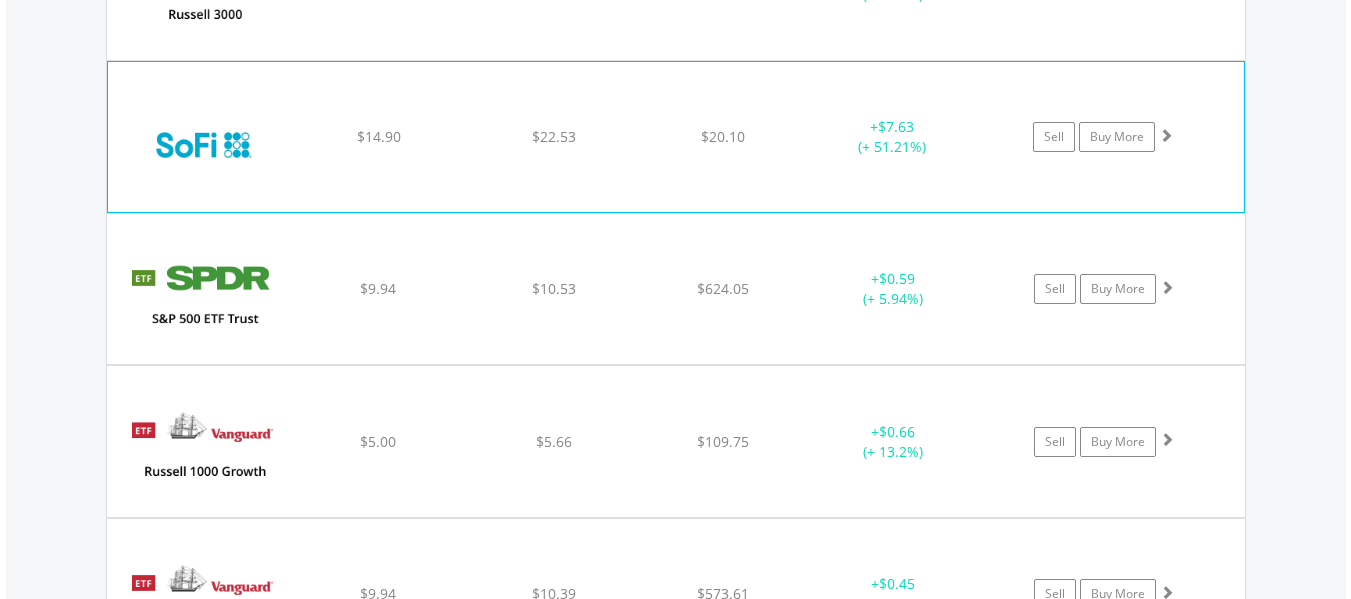 click on "﻿
SoFi Technologies
$14.90
$22.53
$20.10
+  $7.63 (+ 51.21%)
Sell
Buy More" at bounding box center (676, -1226) 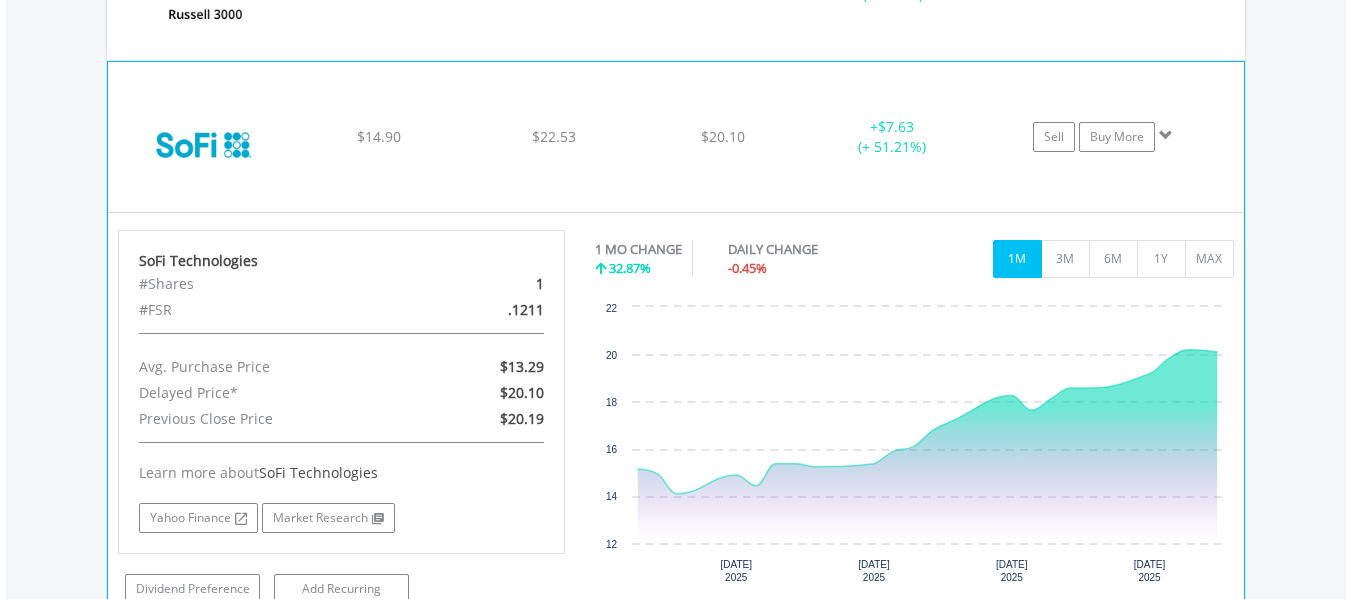 click on "﻿
SoFi Technologies
$14.90
$22.53
$20.10
+  $7.63 (+ 51.21%)
Sell
Buy More" at bounding box center [676, -1226] 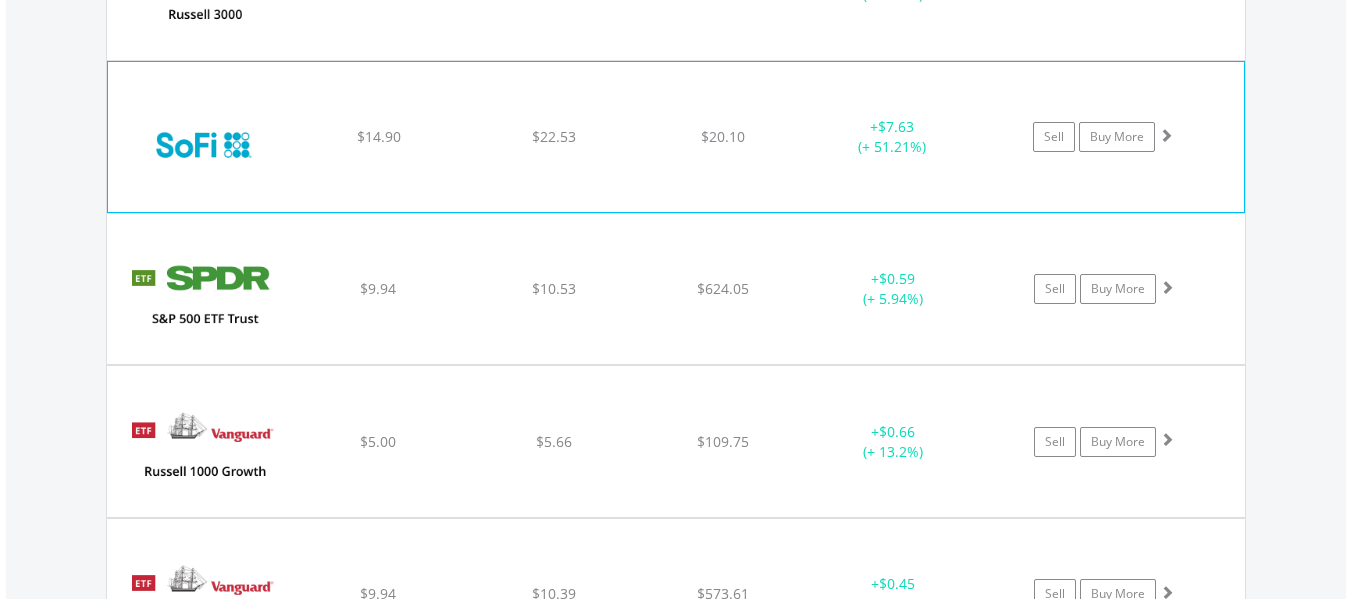 click on "﻿
SoFi Technologies
$14.90
$22.53
$20.10
+  $7.63 (+ 51.21%)
Sell
Buy More" at bounding box center [676, -1226] 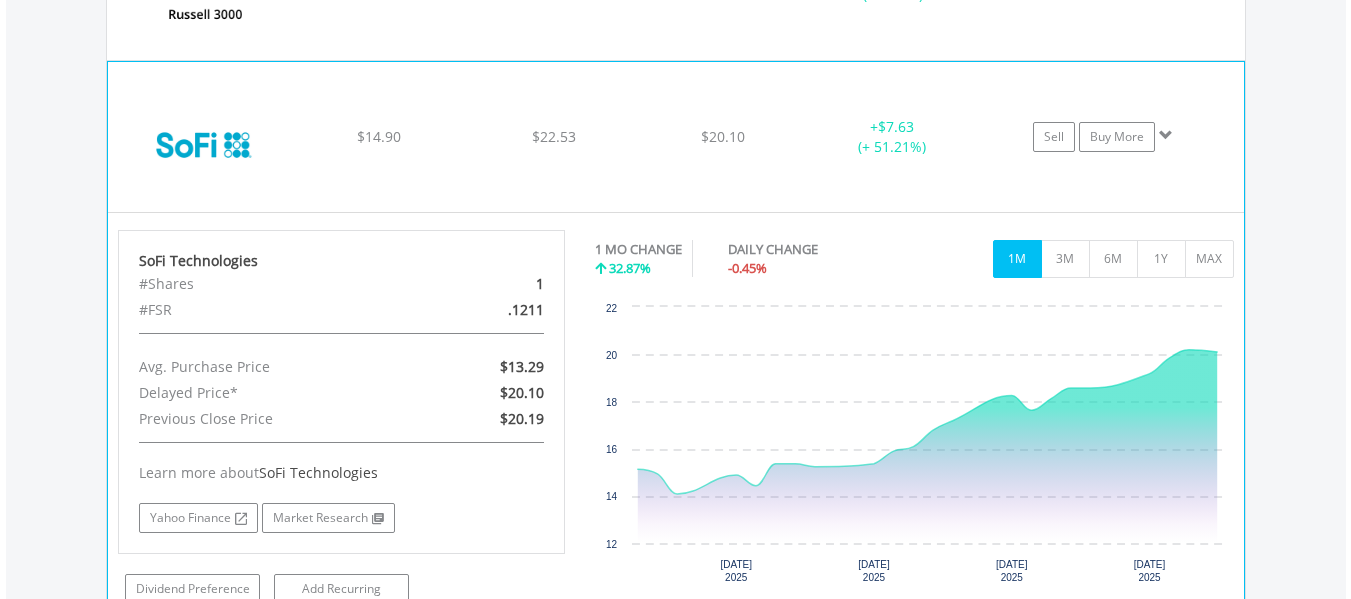 click at bounding box center (204, 147) 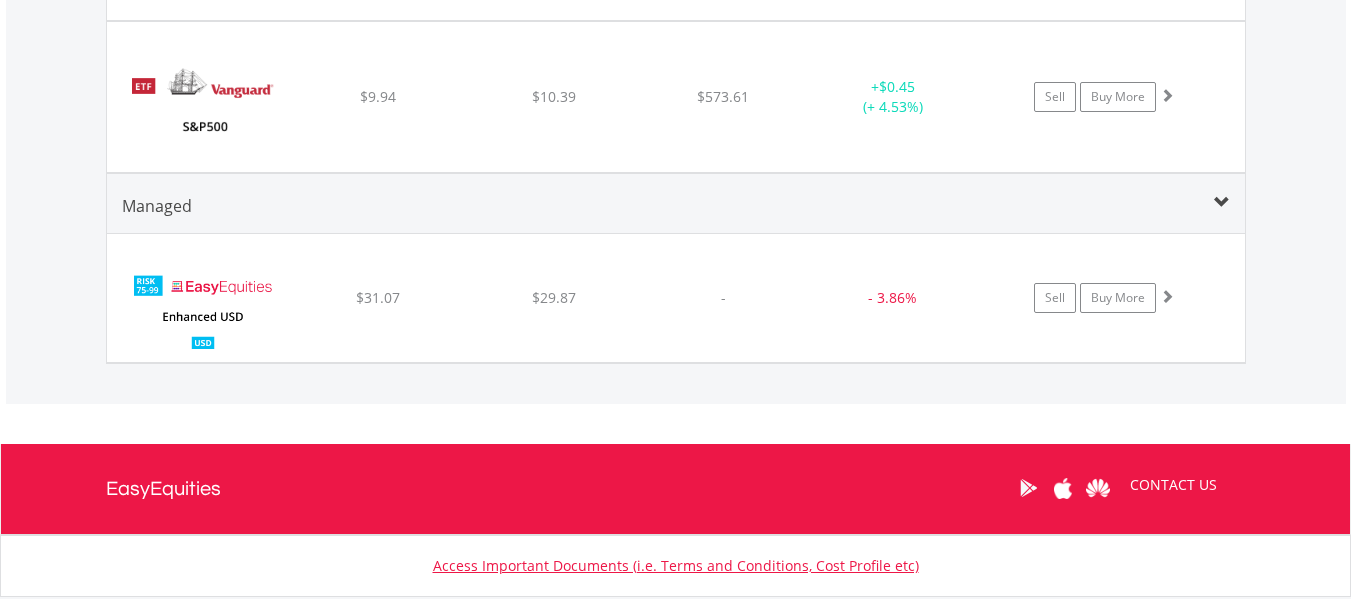 scroll, scrollTop: 3443, scrollLeft: 0, axis: vertical 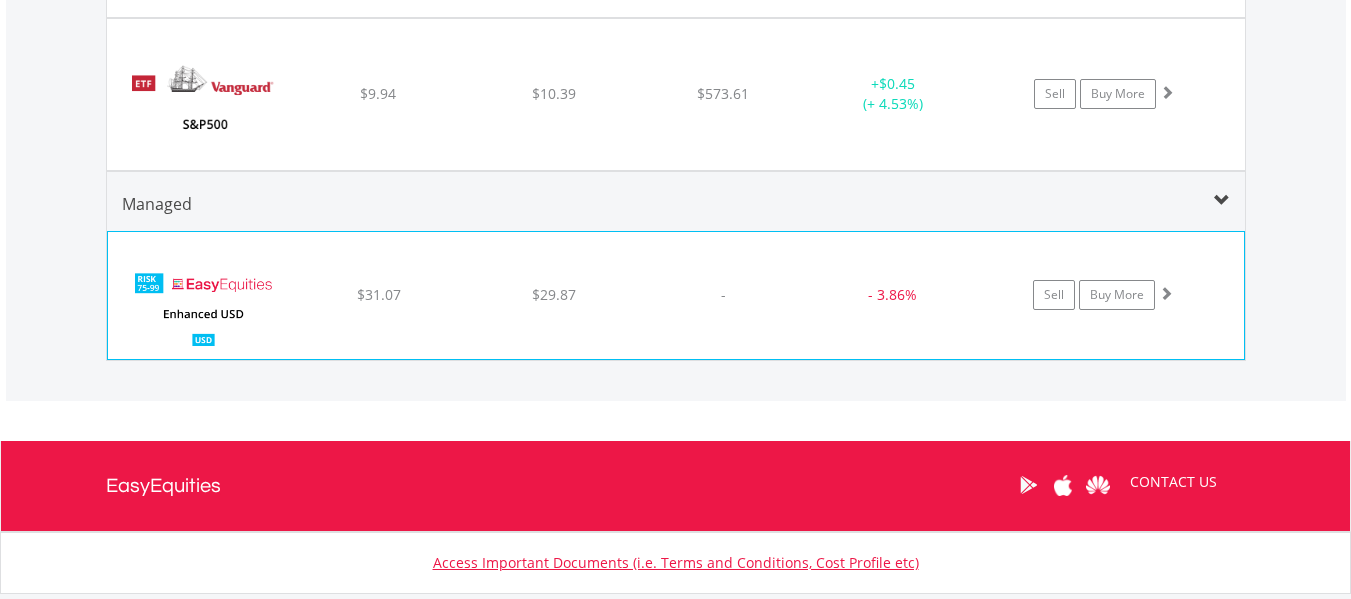 click on "$29.87" at bounding box center (554, 294) 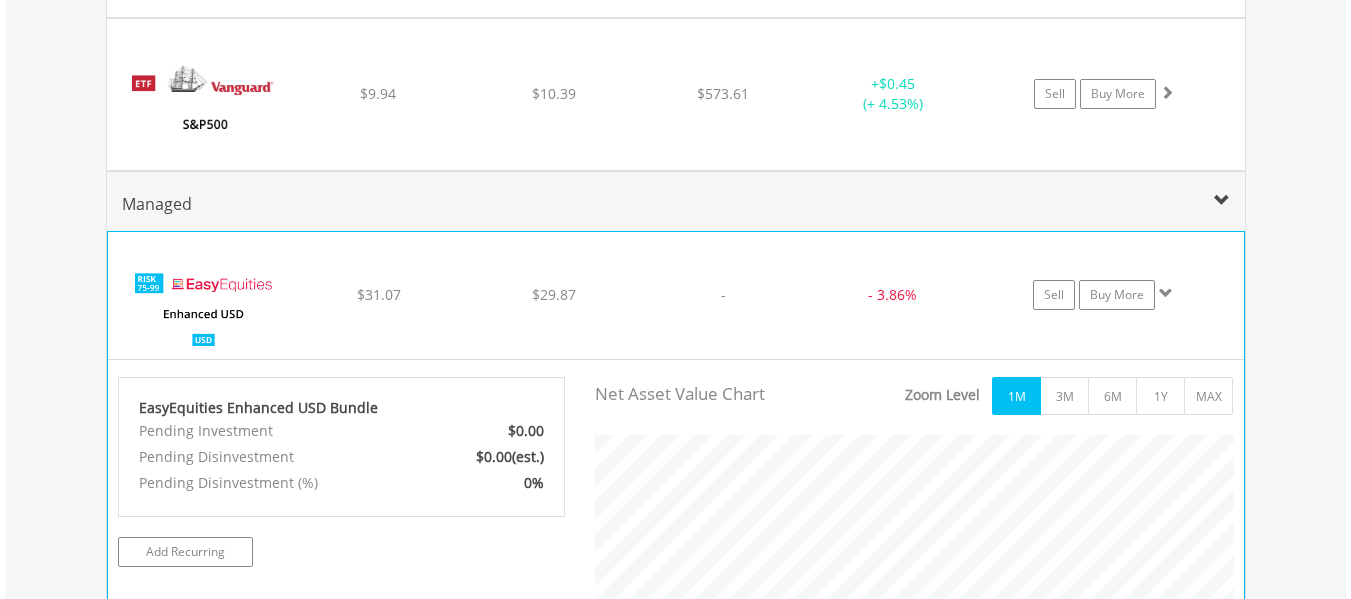 scroll, scrollTop: 999593, scrollLeft: 999331, axis: both 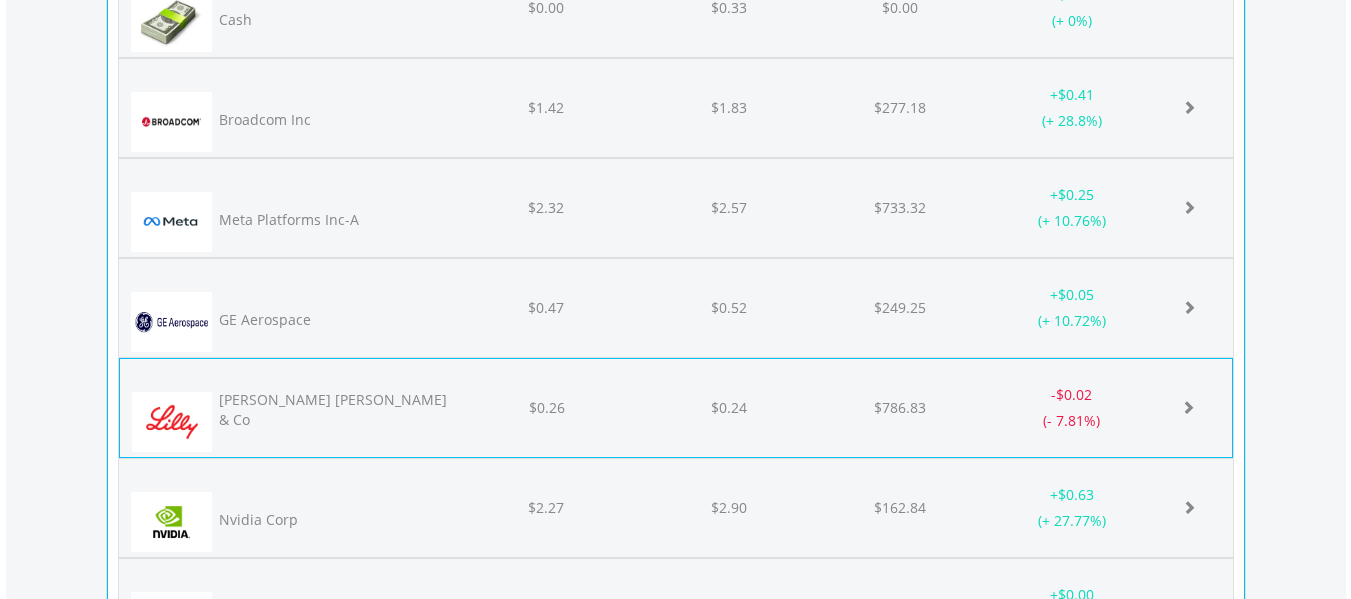 click on "[PERSON_NAME] [PERSON_NAME] & Co" at bounding box center [334, 415] 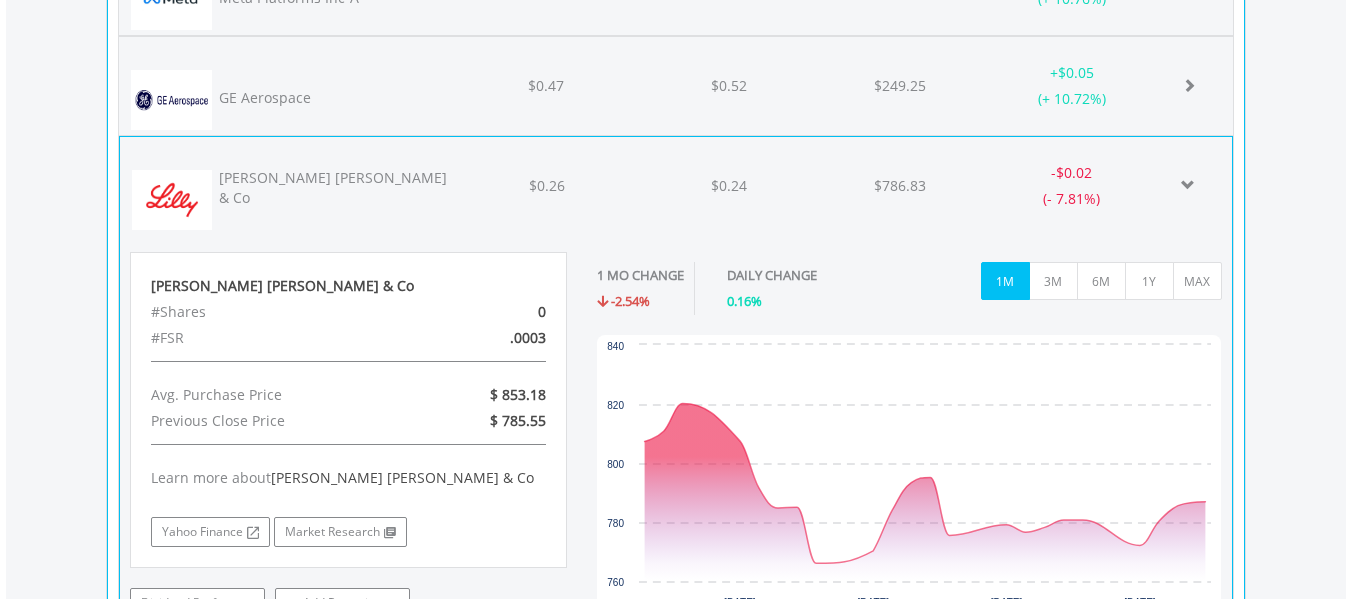 scroll, scrollTop: 4543, scrollLeft: 0, axis: vertical 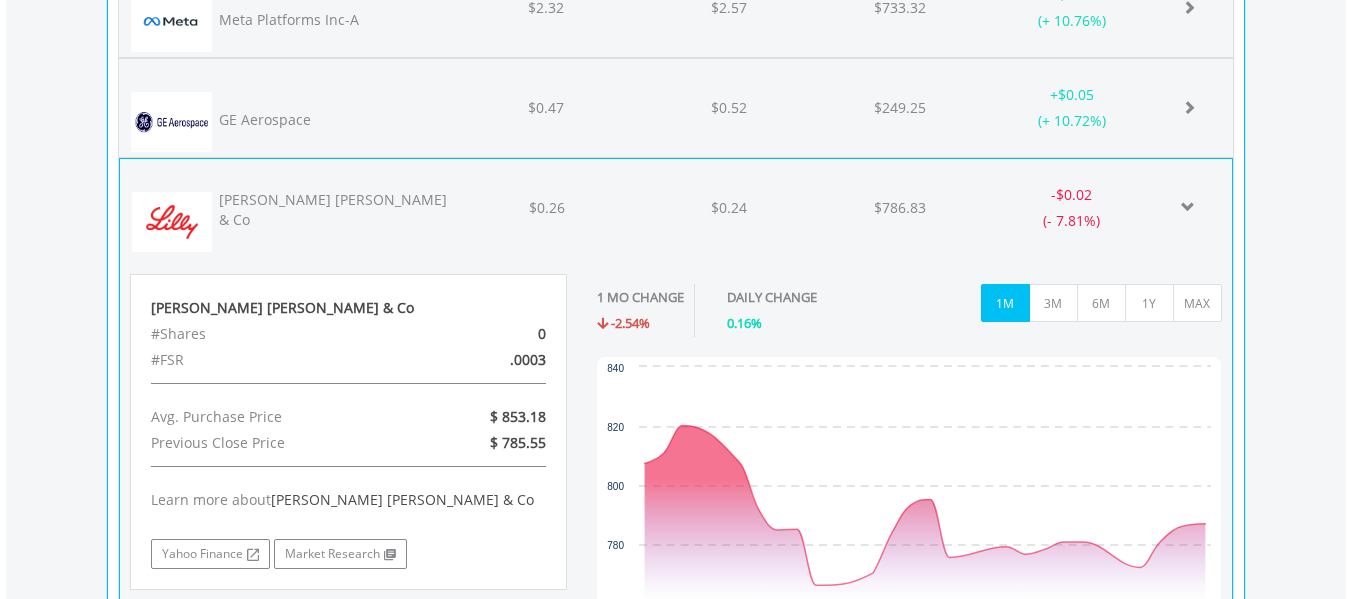 click on "[PERSON_NAME] [PERSON_NAME] & Co" at bounding box center [334, 215] 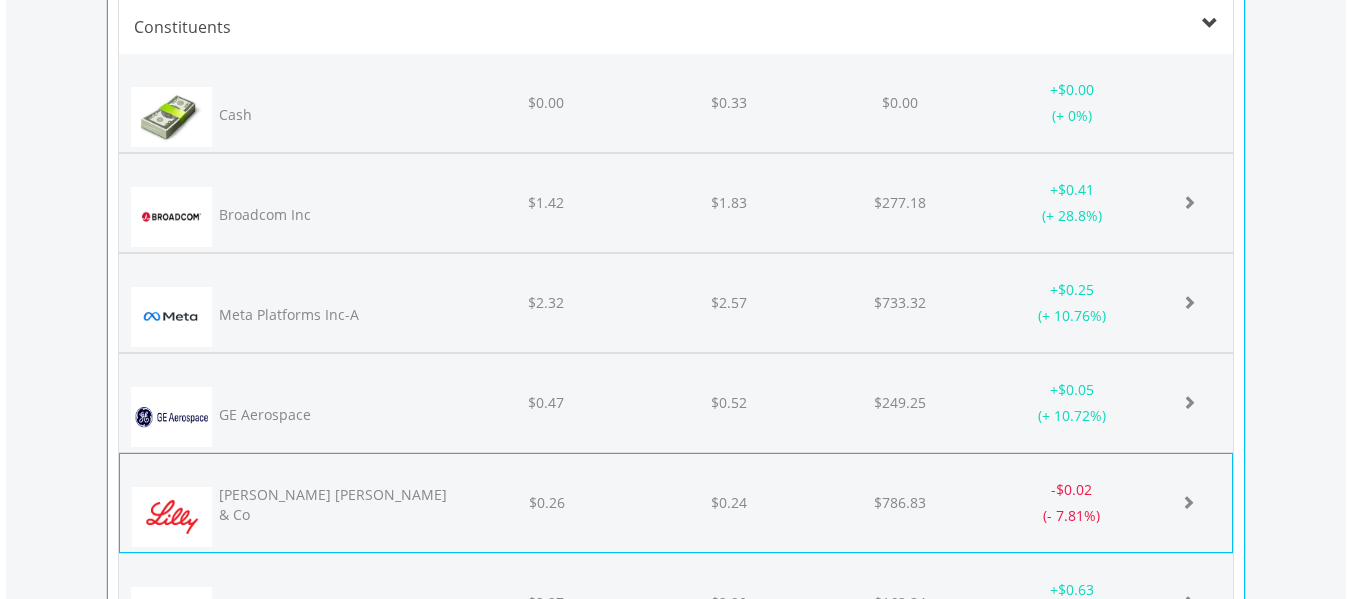 scroll, scrollTop: 4243, scrollLeft: 0, axis: vertical 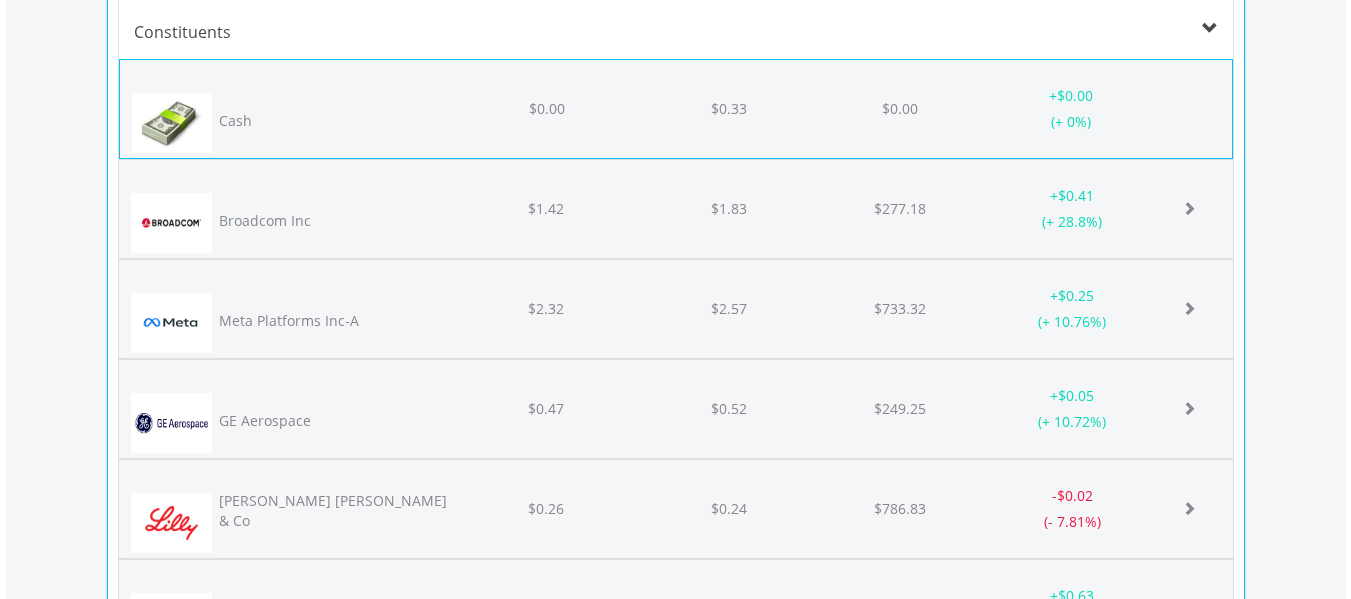 click on "Cash" at bounding box center (334, 121) 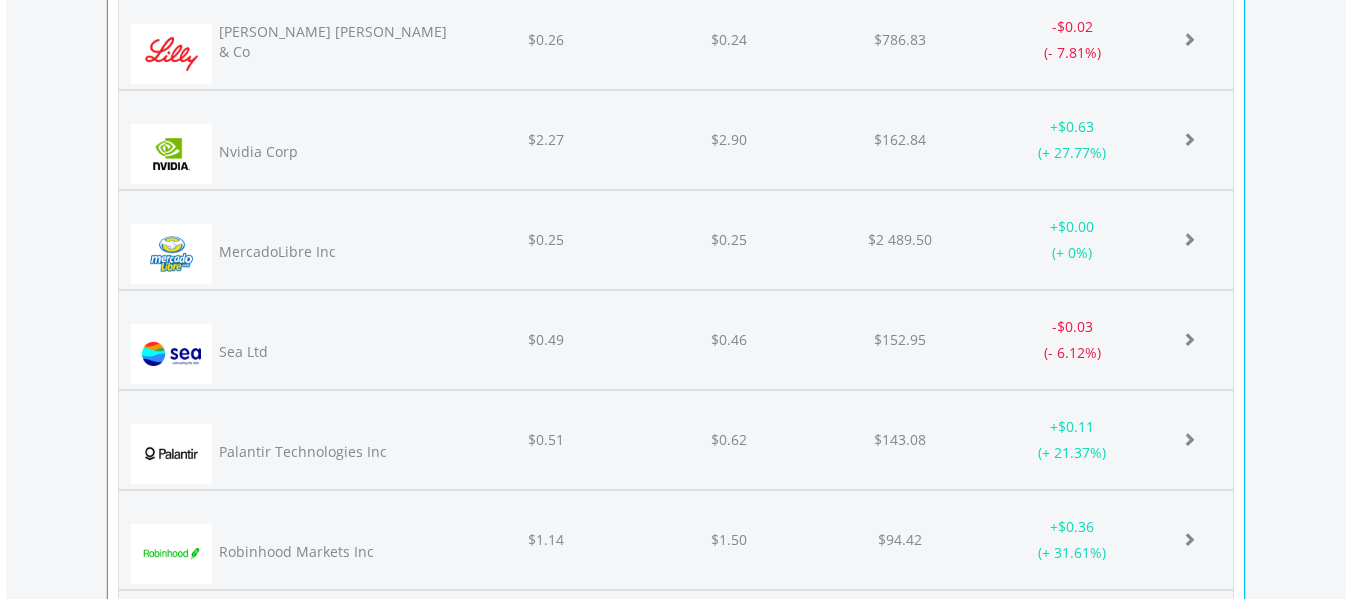 scroll, scrollTop: 4743, scrollLeft: 0, axis: vertical 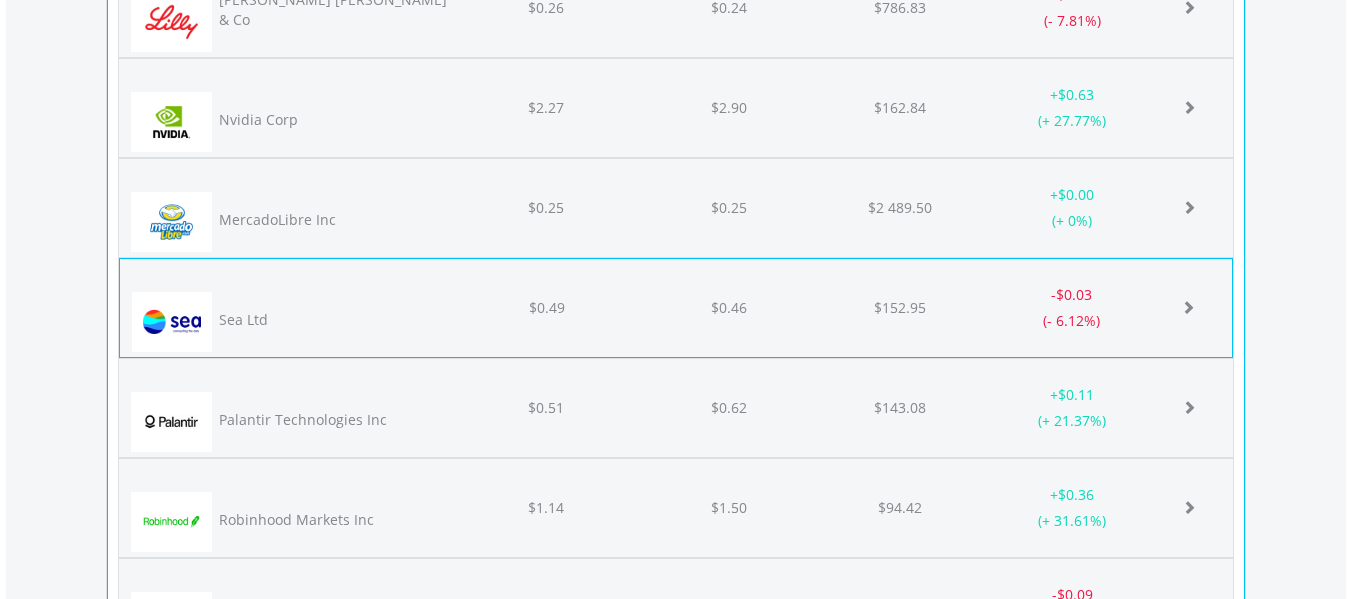 click on "Sea Ltd" at bounding box center [334, 320] 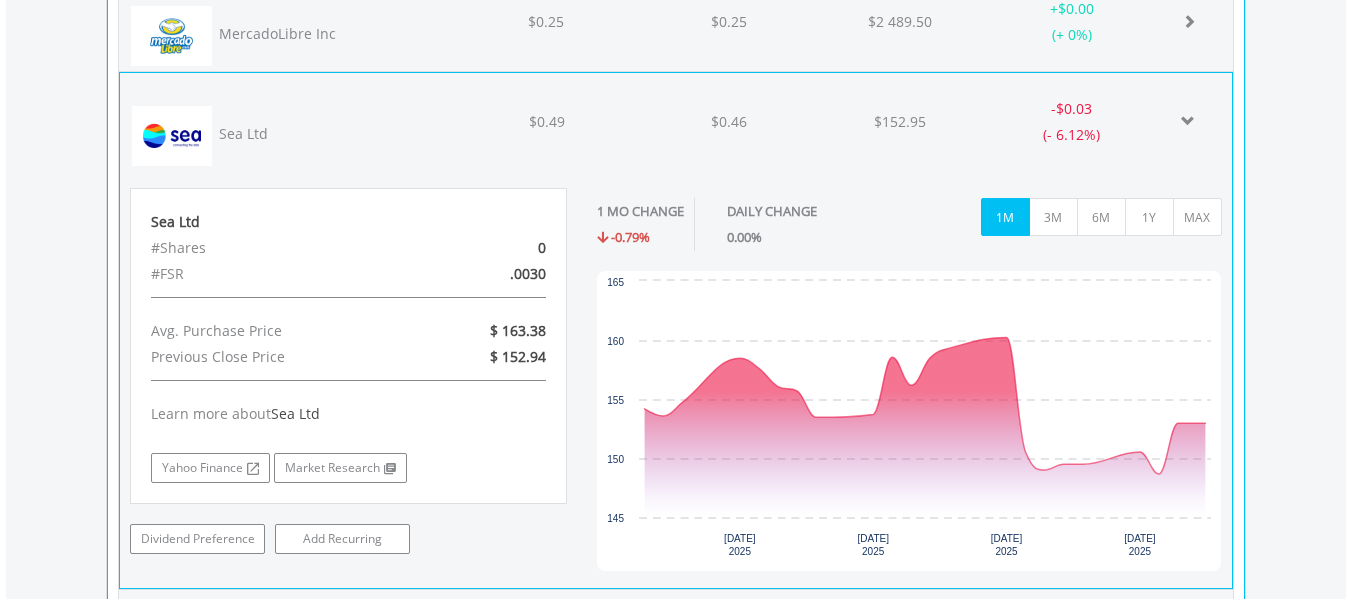 scroll, scrollTop: 4943, scrollLeft: 0, axis: vertical 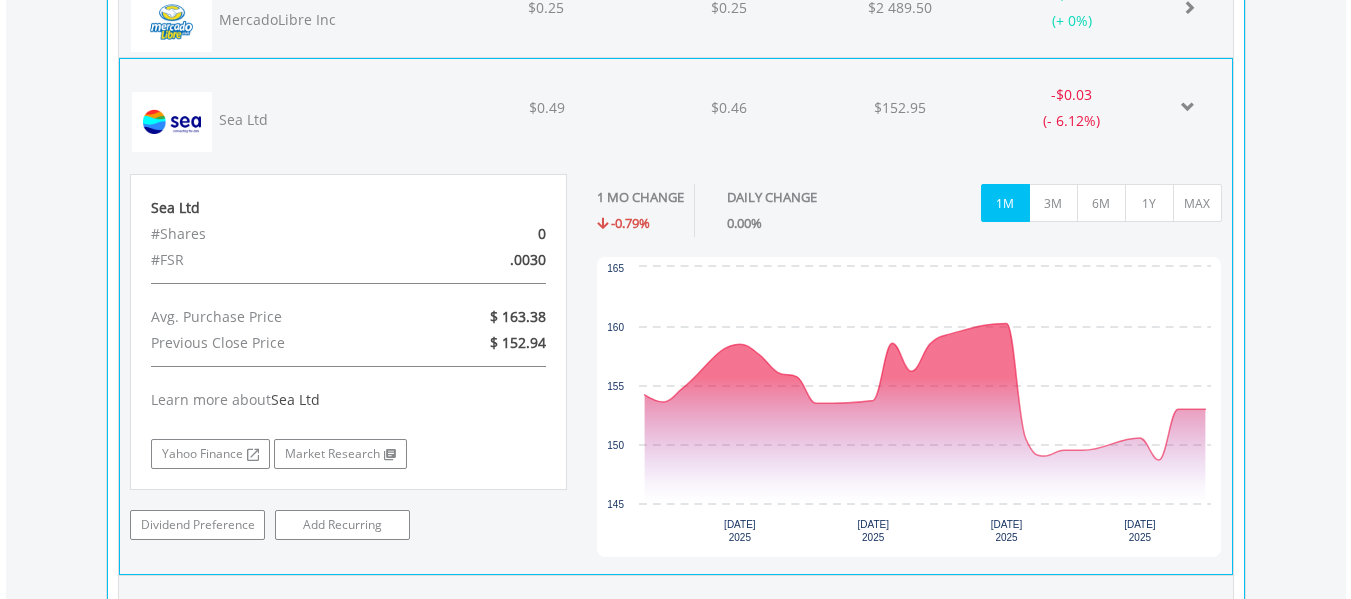 click on "Sea Ltd" at bounding box center (243, 120) 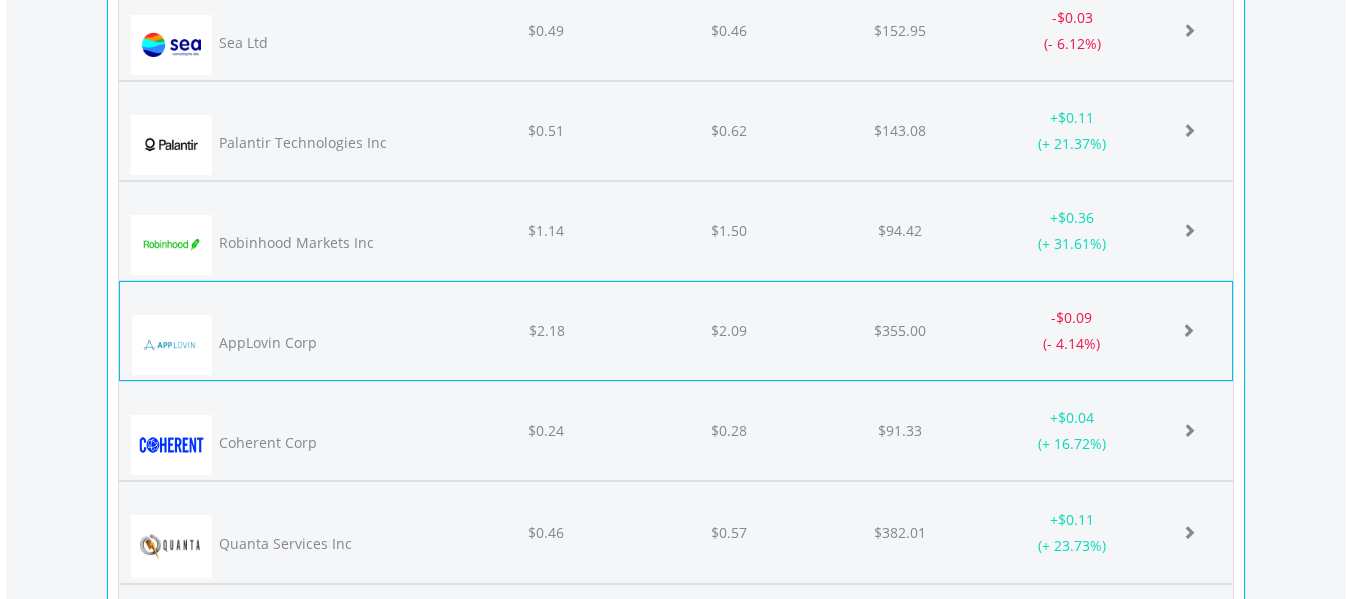 scroll, scrollTop: 5043, scrollLeft: 0, axis: vertical 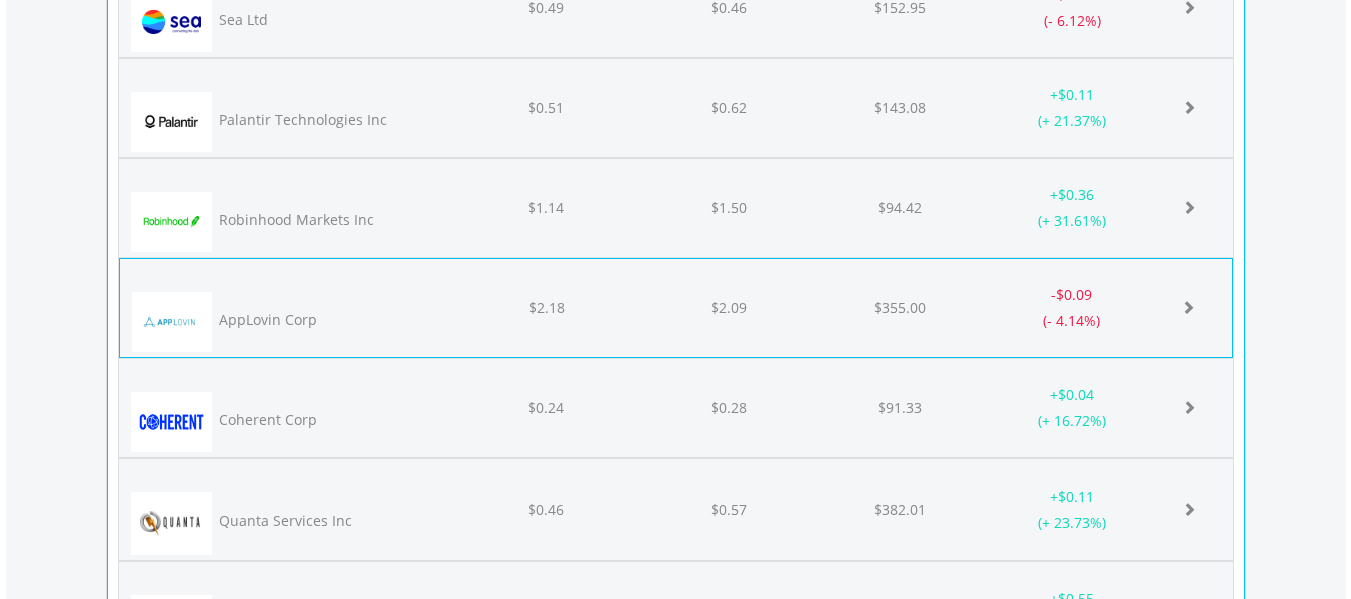 click on "AppLovin Corp" at bounding box center [334, 320] 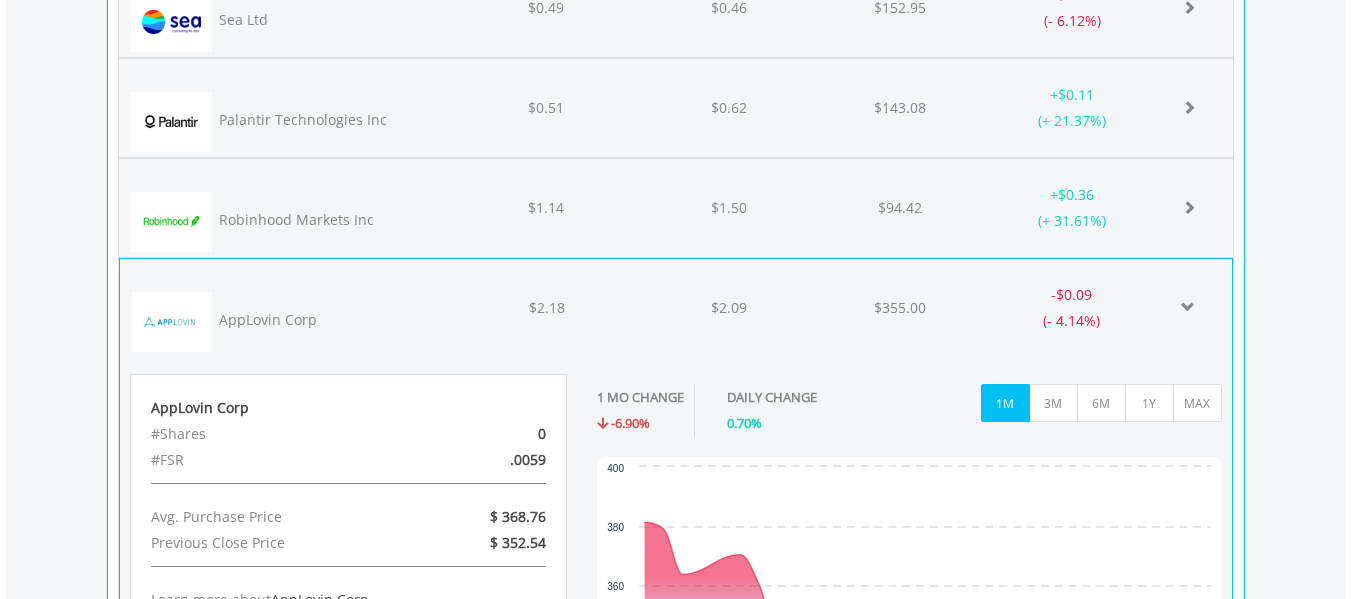 scroll, scrollTop: 5243, scrollLeft: 0, axis: vertical 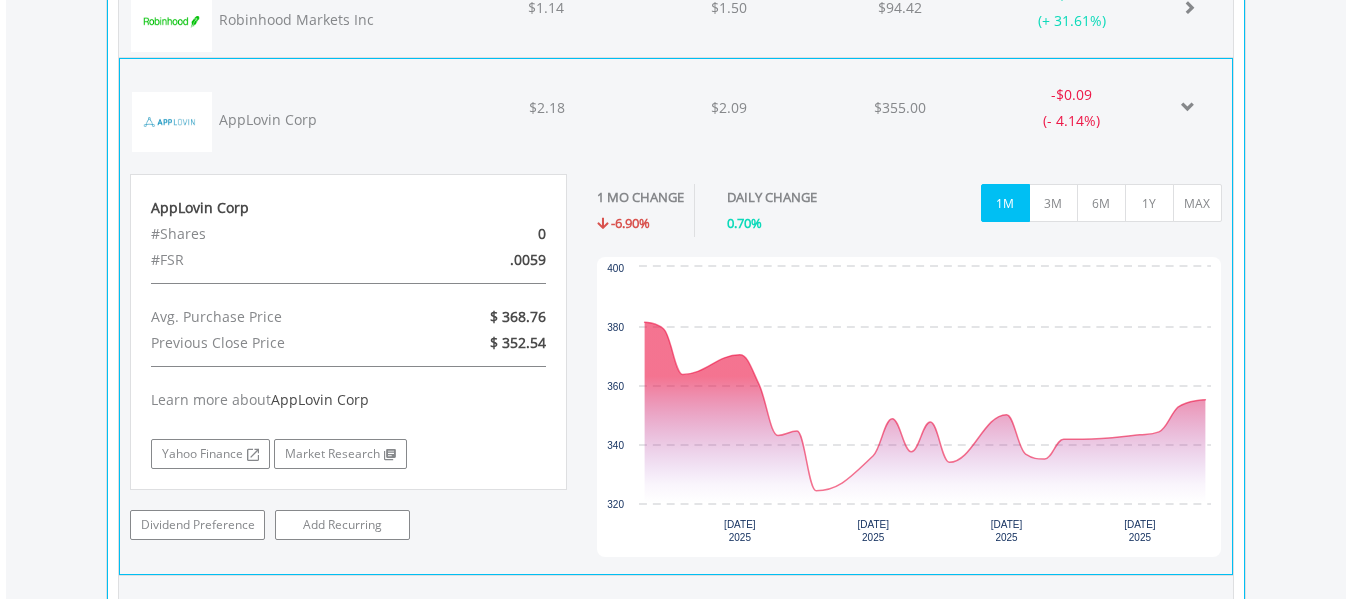 click on "AppLovin Corp" at bounding box center (334, 120) 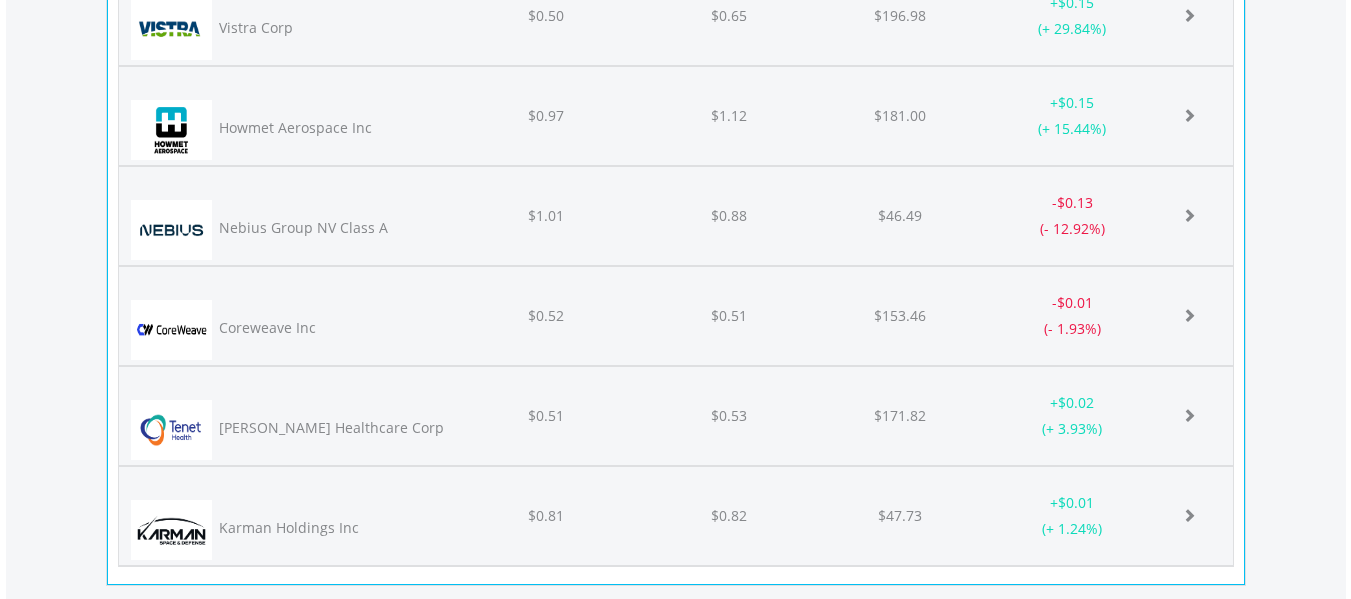 scroll, scrollTop: 6743, scrollLeft: 0, axis: vertical 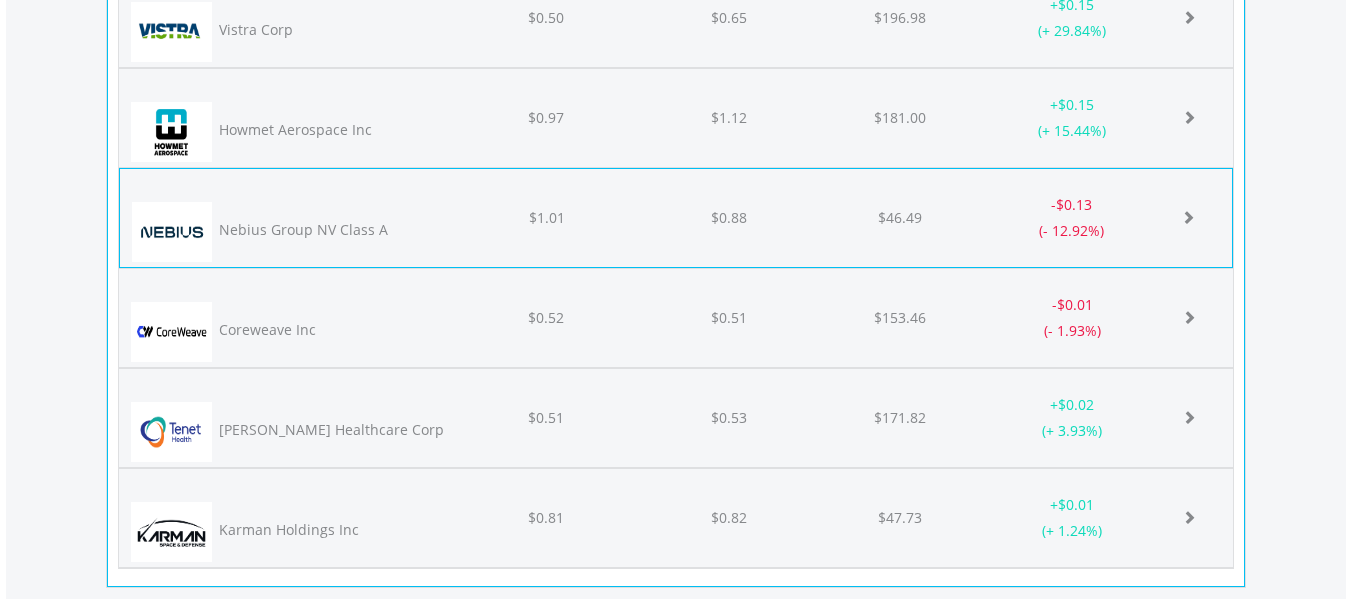 click on "Nebius Group NV Class A" at bounding box center (334, 230) 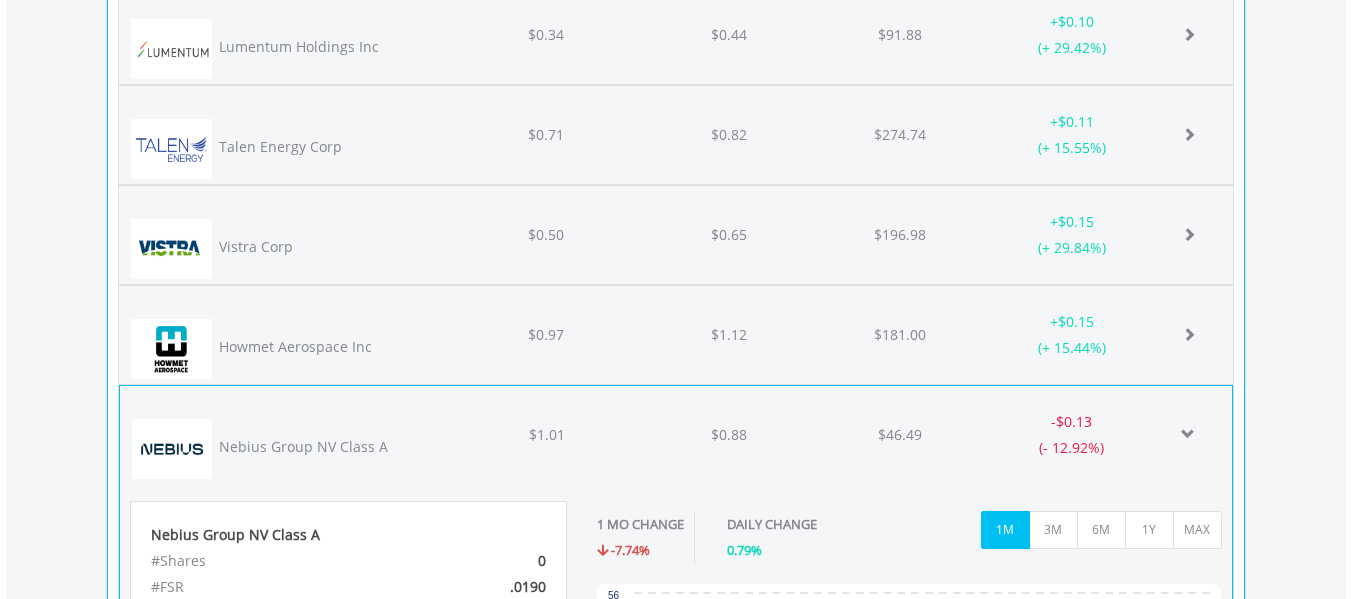 scroll, scrollTop: 6743, scrollLeft: 0, axis: vertical 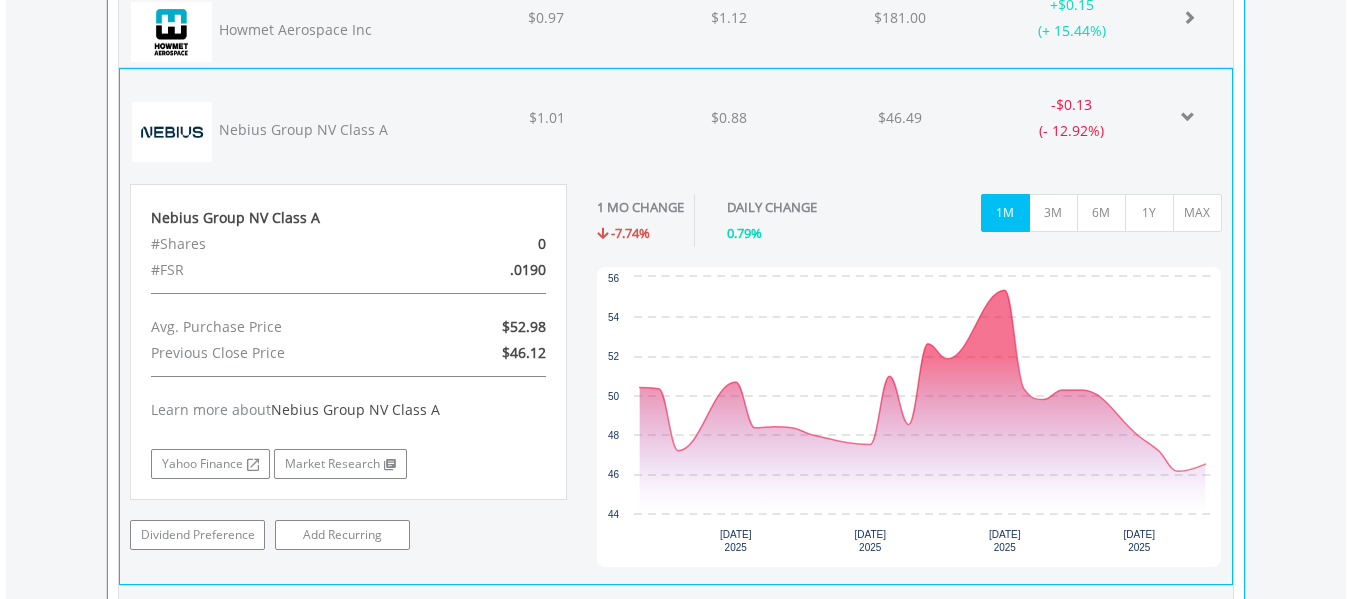 click on "Nebius Group NV Class A" at bounding box center (334, 130) 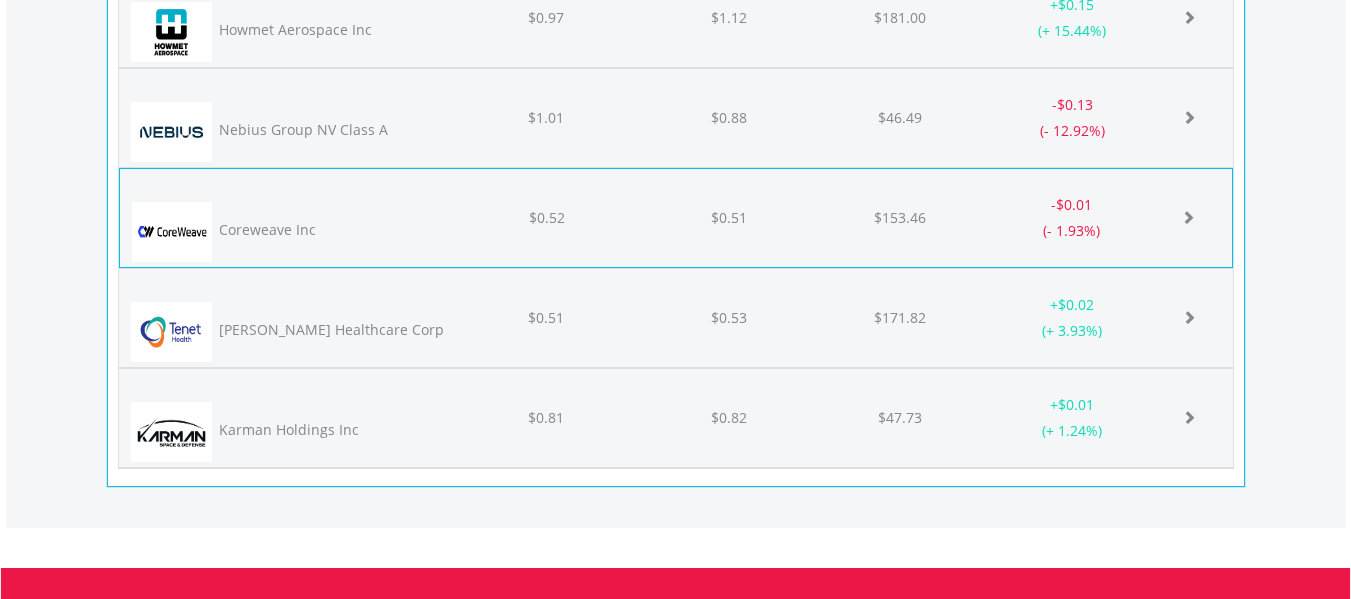 click on "Coreweave Inc" at bounding box center (334, 230) 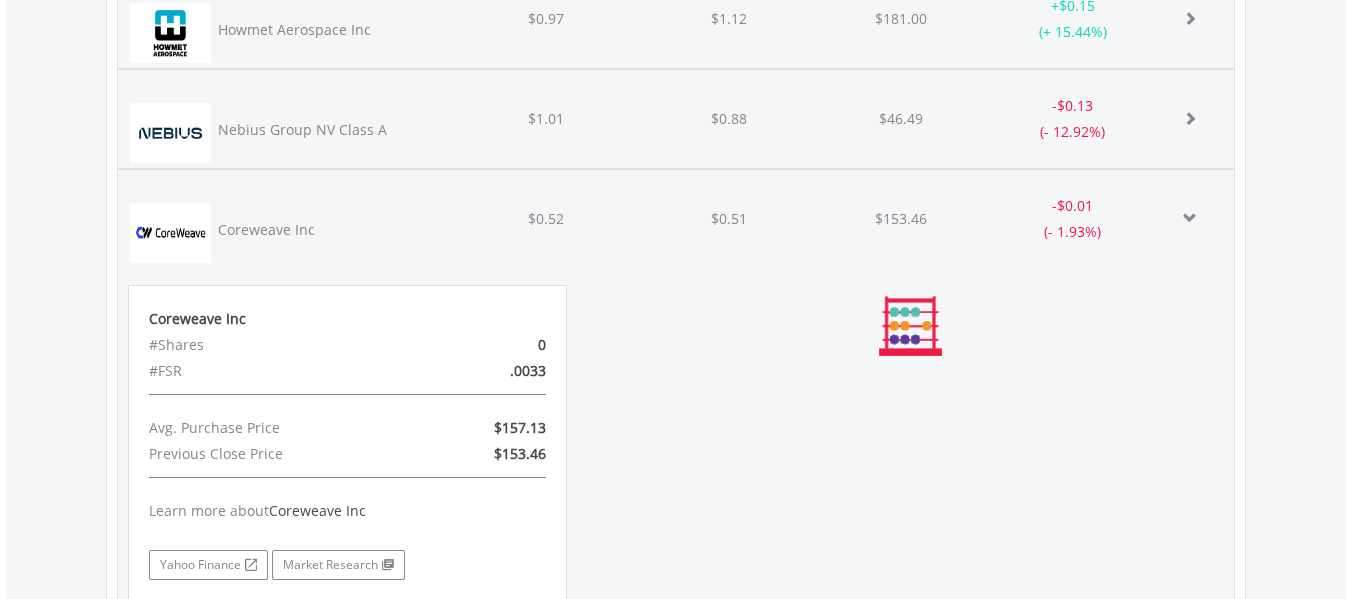 scroll, scrollTop: 6843, scrollLeft: 0, axis: vertical 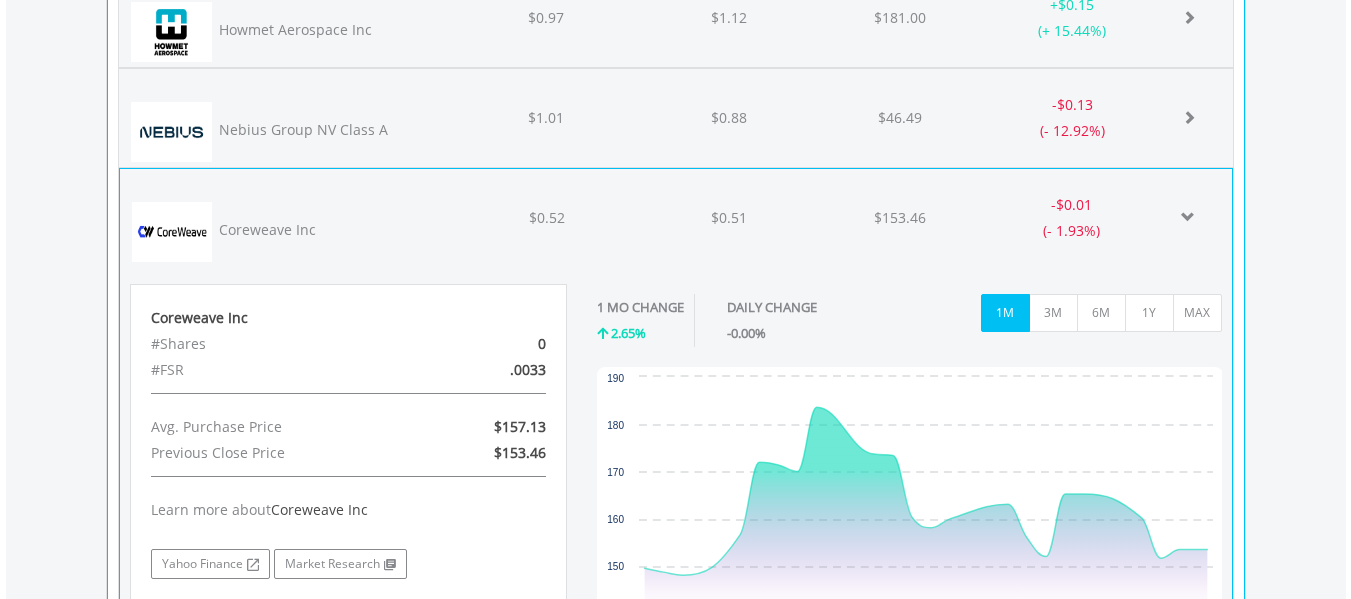 click on "Coreweave Inc" at bounding box center (334, 230) 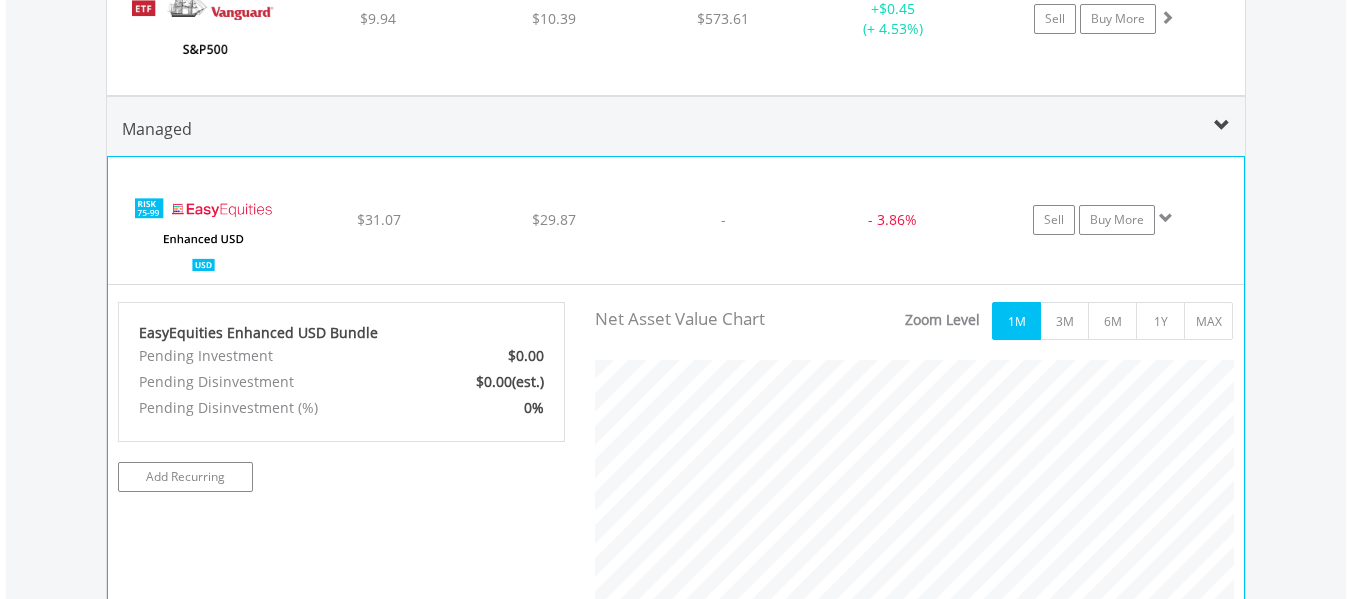 scroll, scrollTop: 3343, scrollLeft: 0, axis: vertical 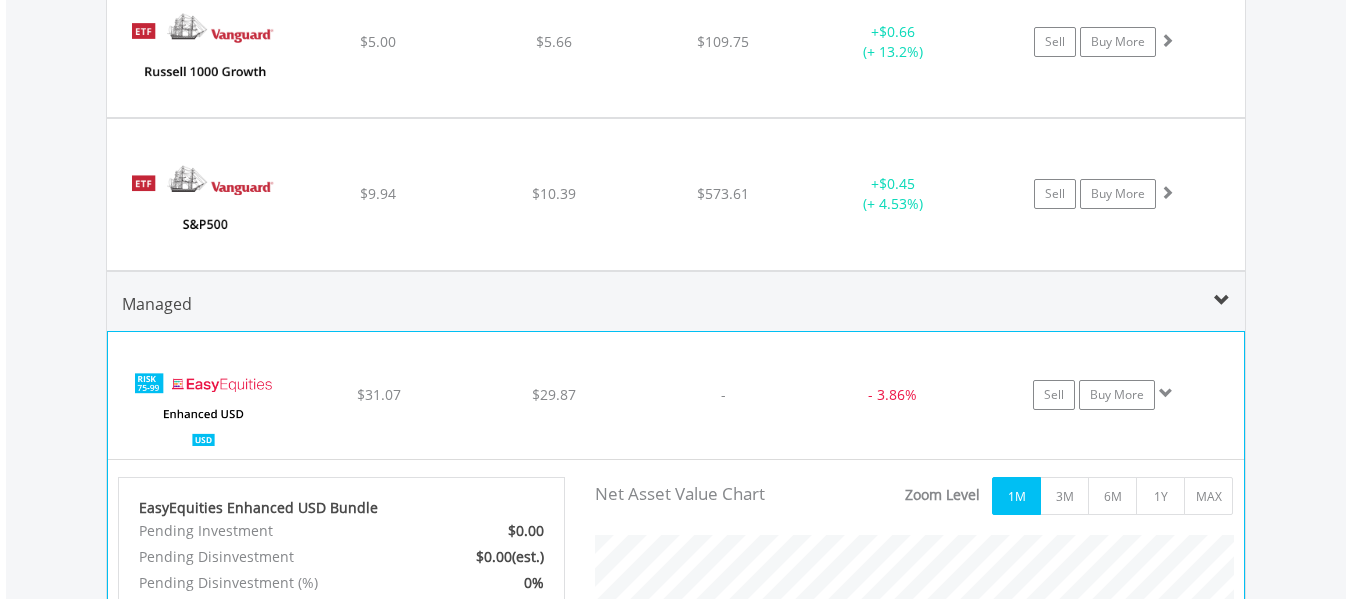 click on "﻿
EasyEquities Enhanced USD Bundle
$31.07
$29.87
-
- 3.86%
Sell
Buy More" at bounding box center [676, 396] 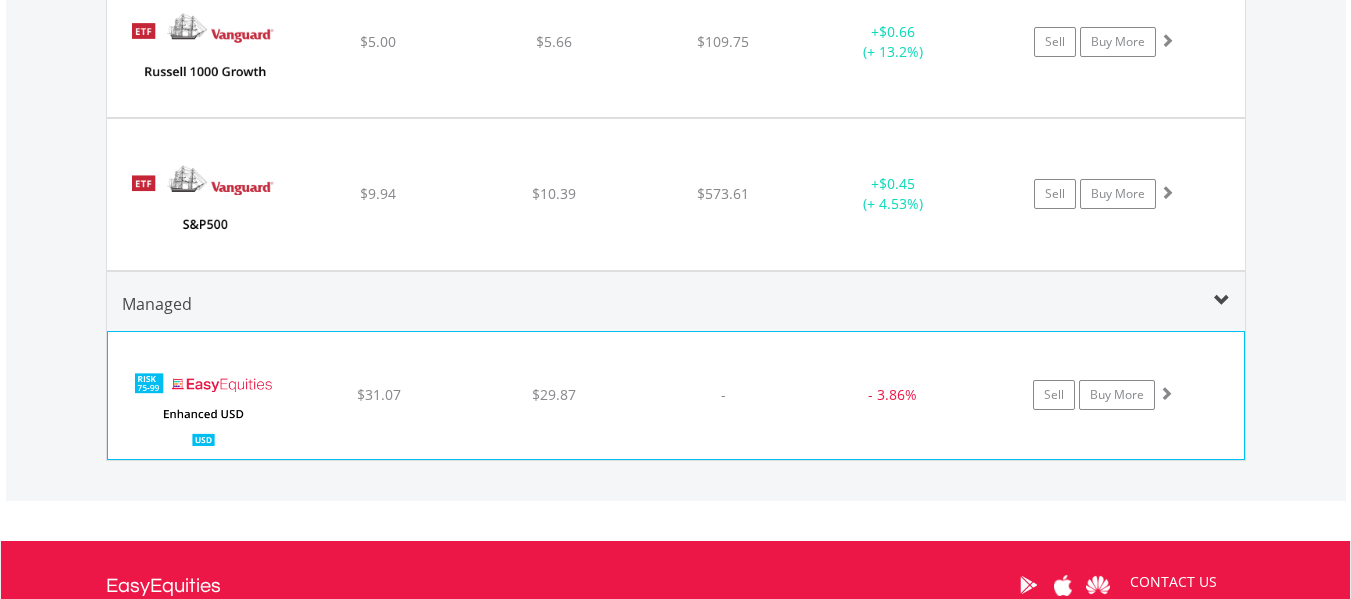 click on "﻿
EasyEquities Enhanced USD Bundle
$31.07
$29.87
-
- 3.86%
Sell
Buy More" at bounding box center [676, 396] 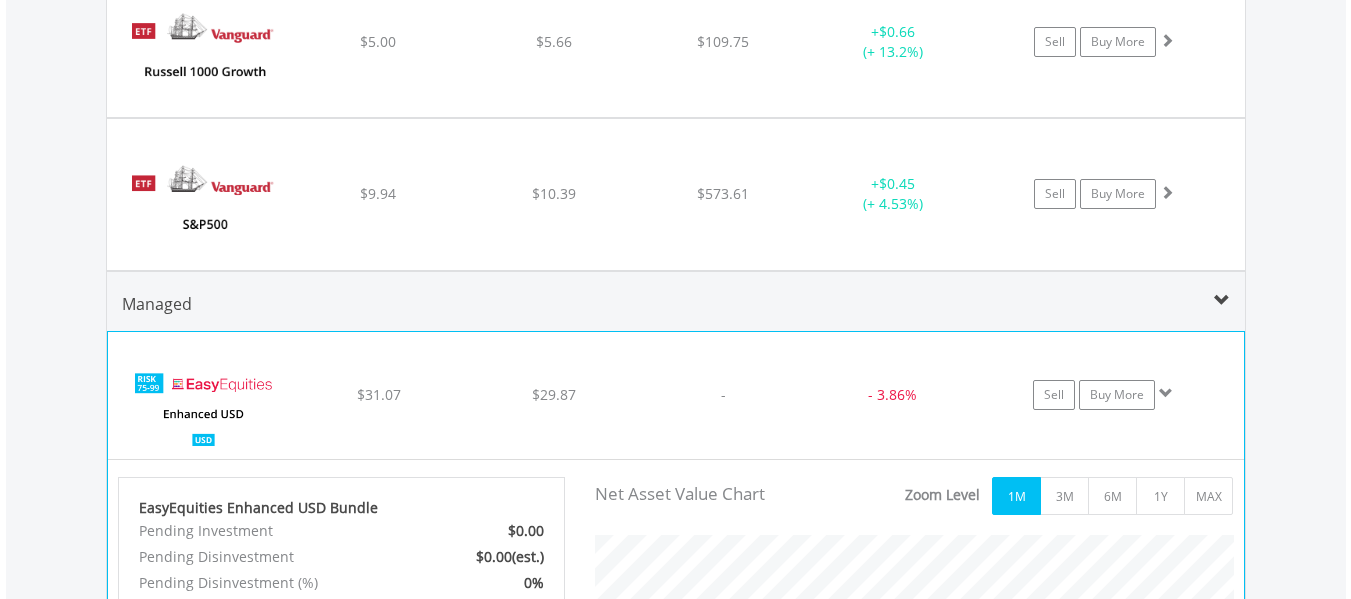 scroll, scrollTop: 3243, scrollLeft: 0, axis: vertical 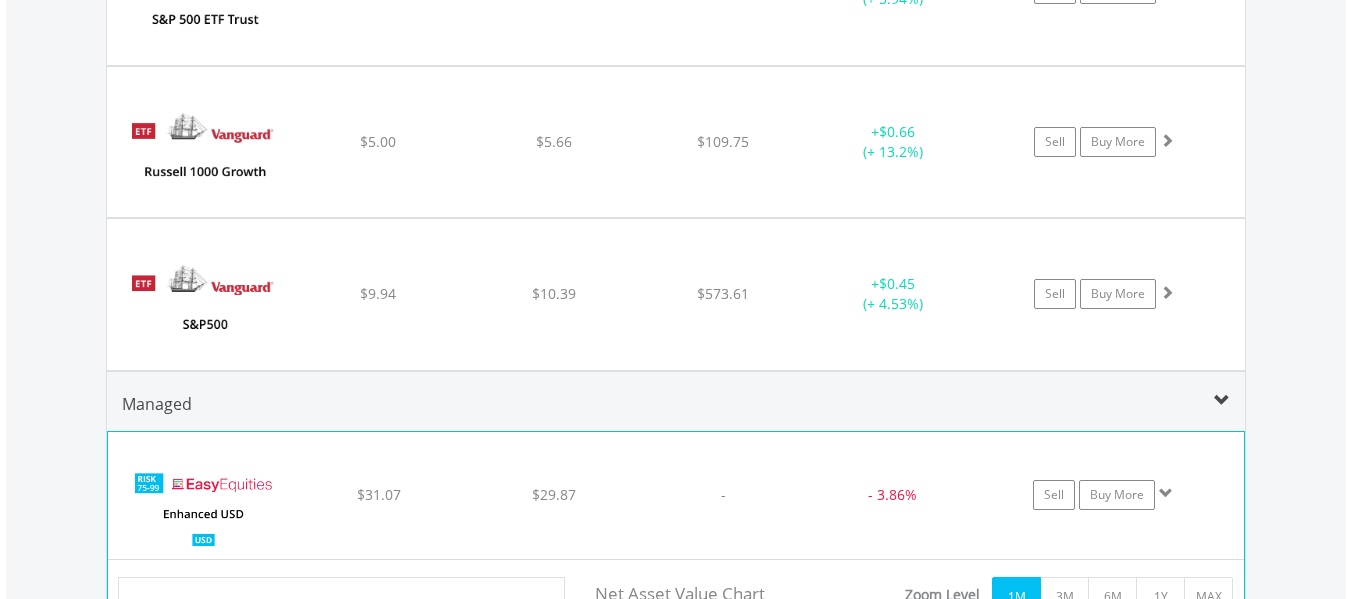 click on "$31.07" at bounding box center [379, 494] 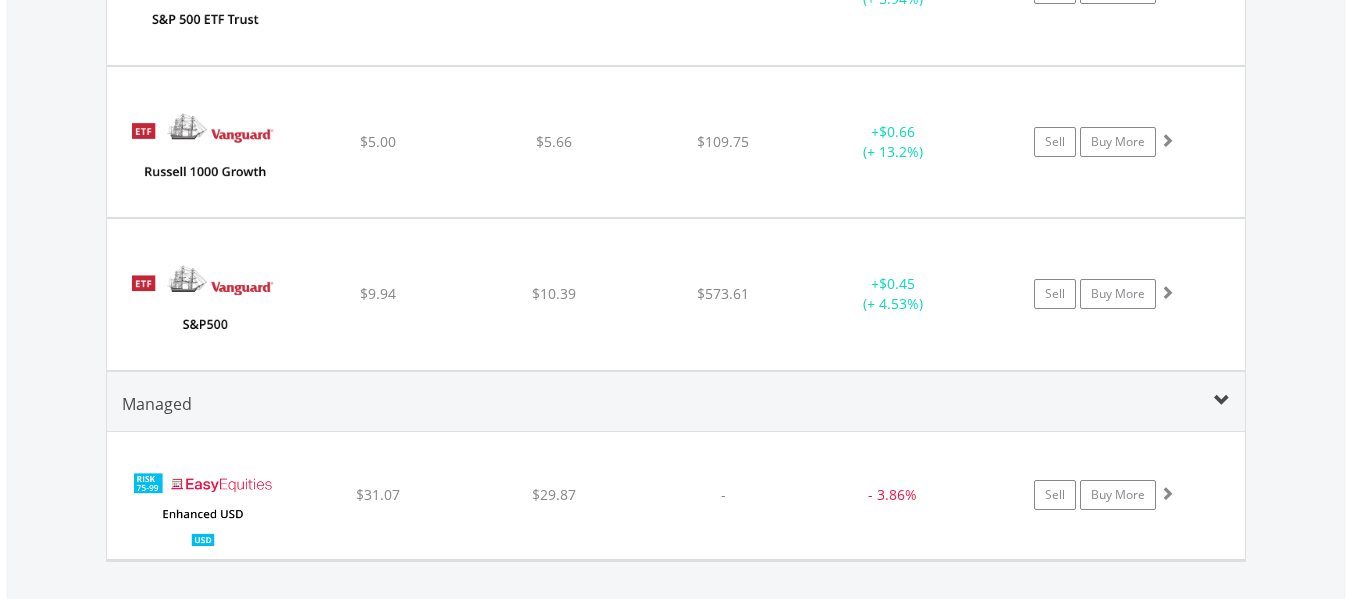 scroll, scrollTop: 999593, scrollLeft: 999330, axis: both 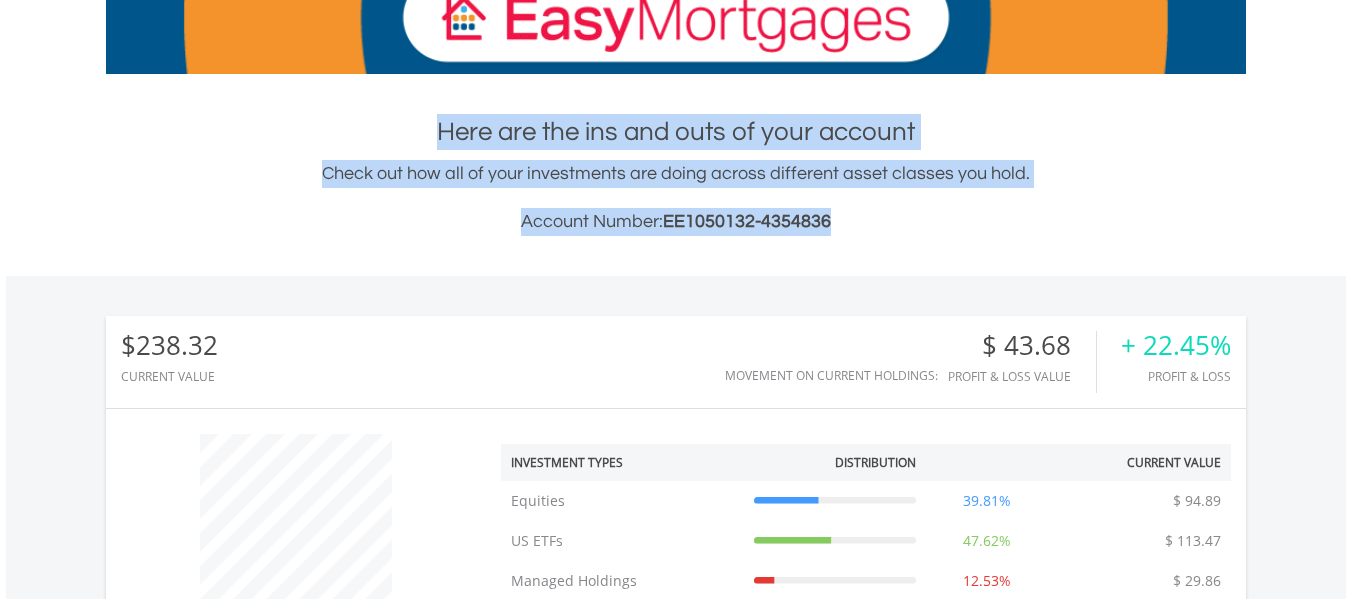 drag, startPoint x: 438, startPoint y: 132, endPoint x: 854, endPoint y: 230, distance: 427.38742 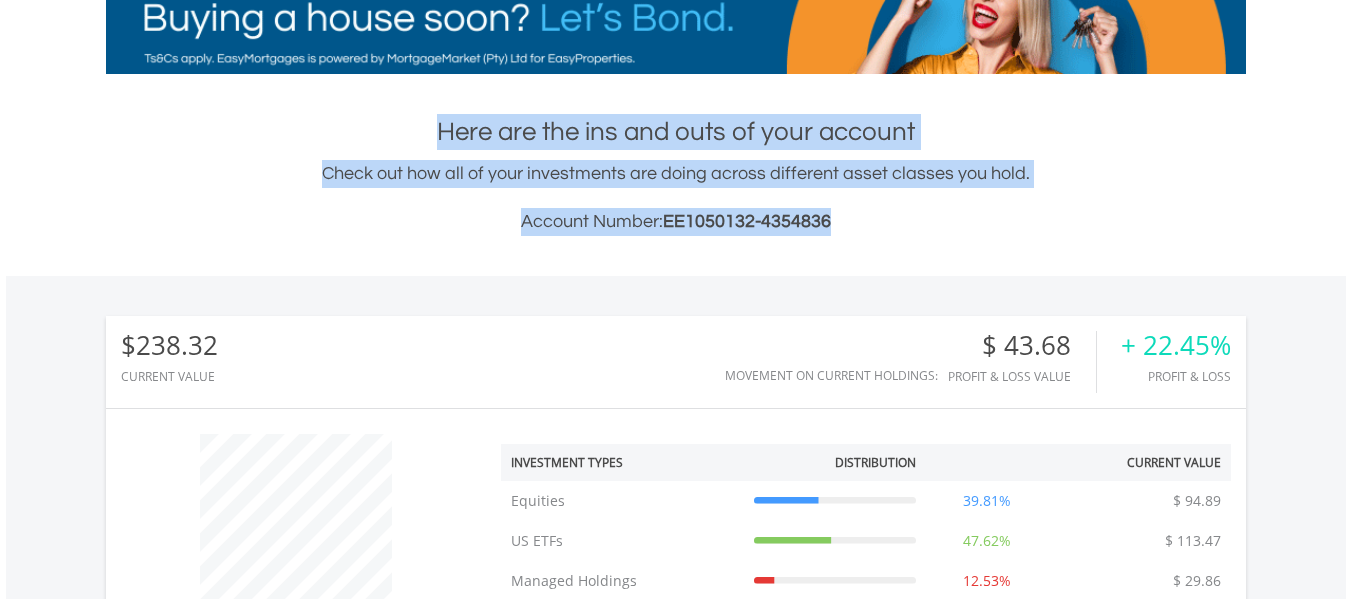 click on "Here are the ins and outs of your account
Check out how all of your investments are doing across different asset classes you hold.
Account Number:  EE1050132-4354836" at bounding box center [676, 175] 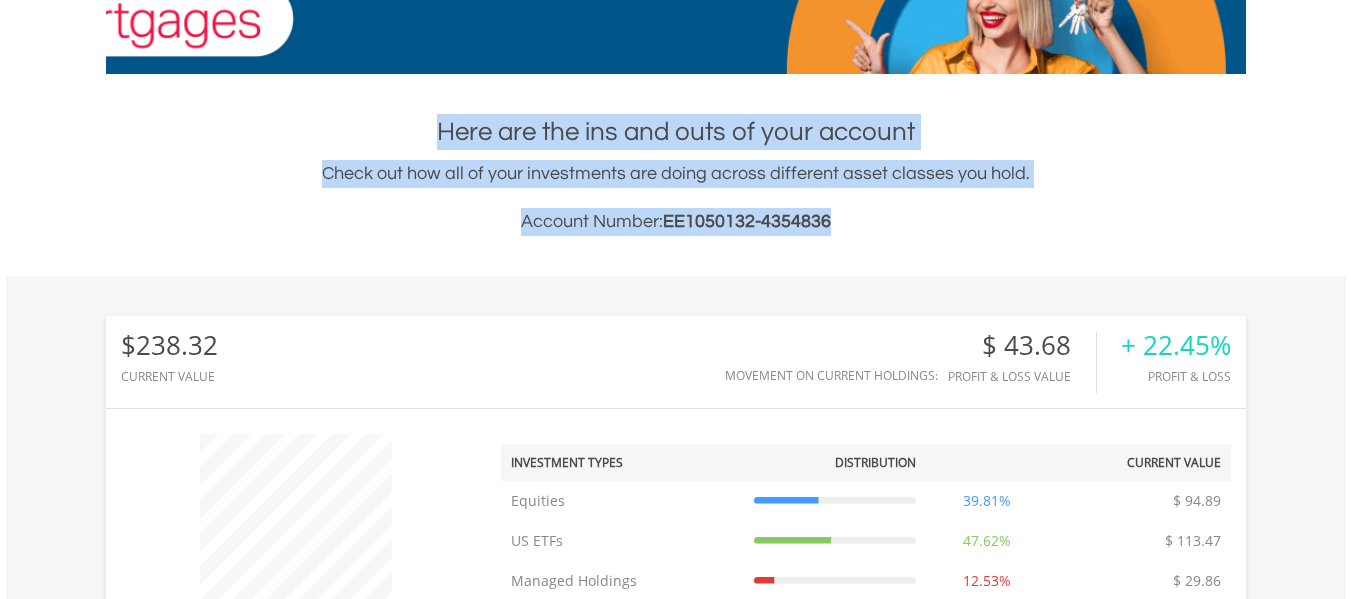 click on "Account Number:  EE1050132-4354836" at bounding box center [676, 222] 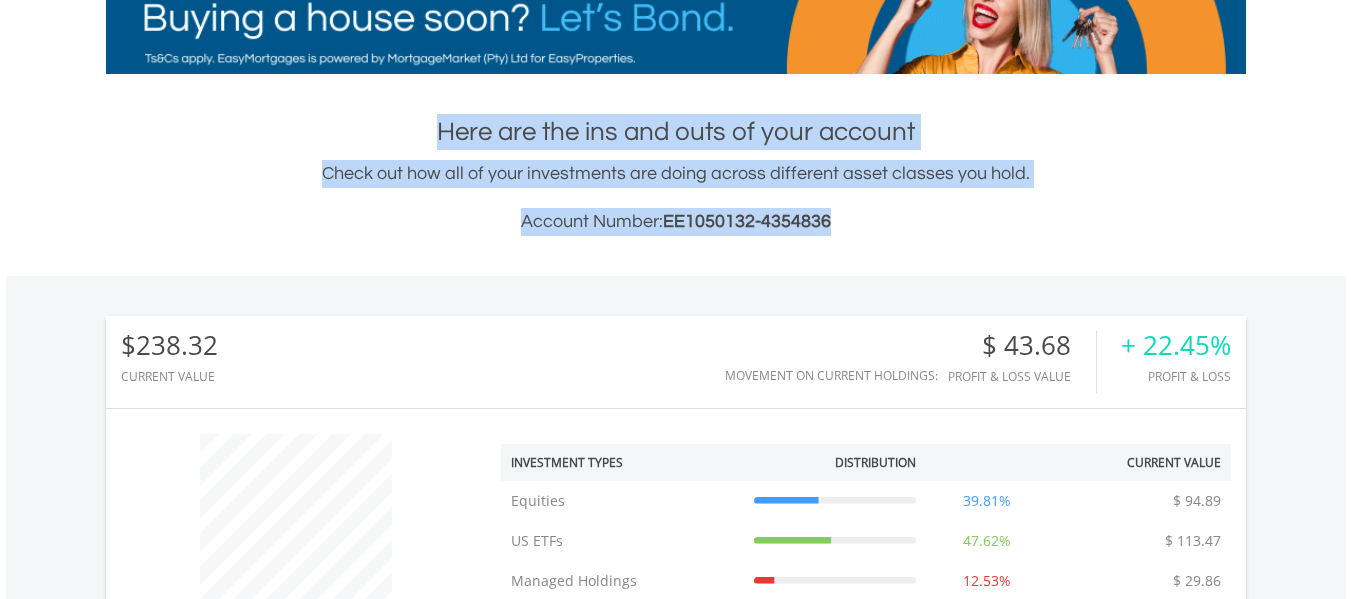 drag, startPoint x: 796, startPoint y: 230, endPoint x: 422, endPoint y: 120, distance: 389.841 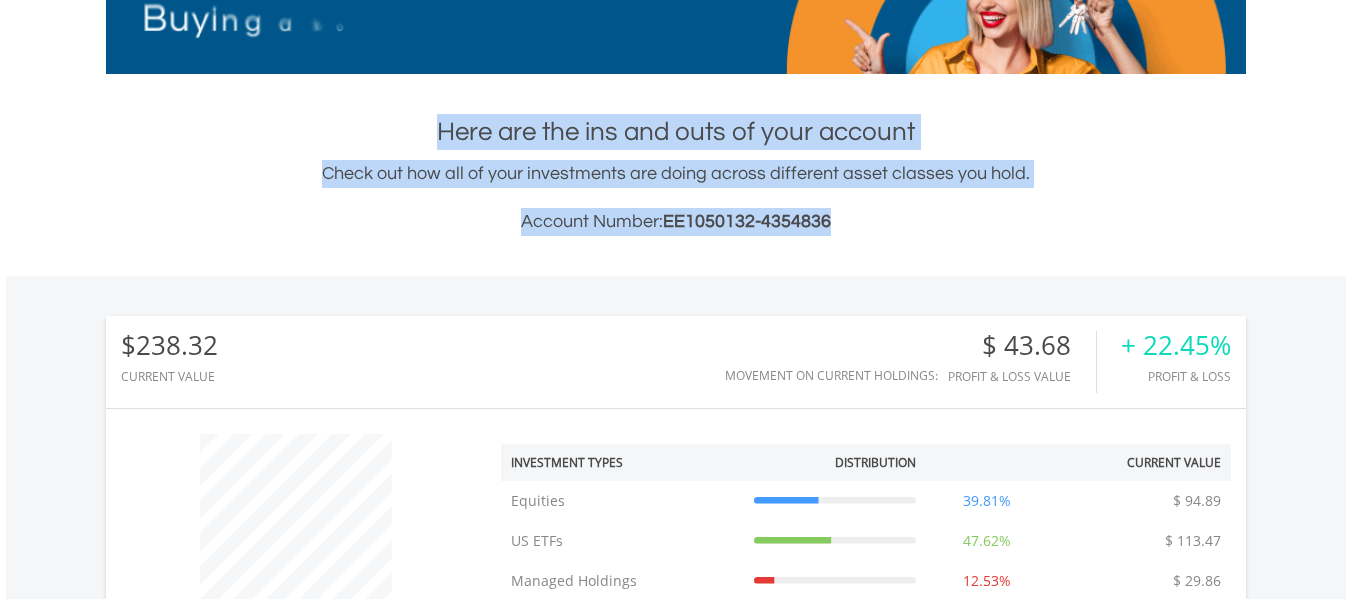click on "Here are the ins and outs of your account
Check out how all of your investments are doing across different asset classes you hold.
Account Number:  EE1050132-4354836" at bounding box center [676, 175] 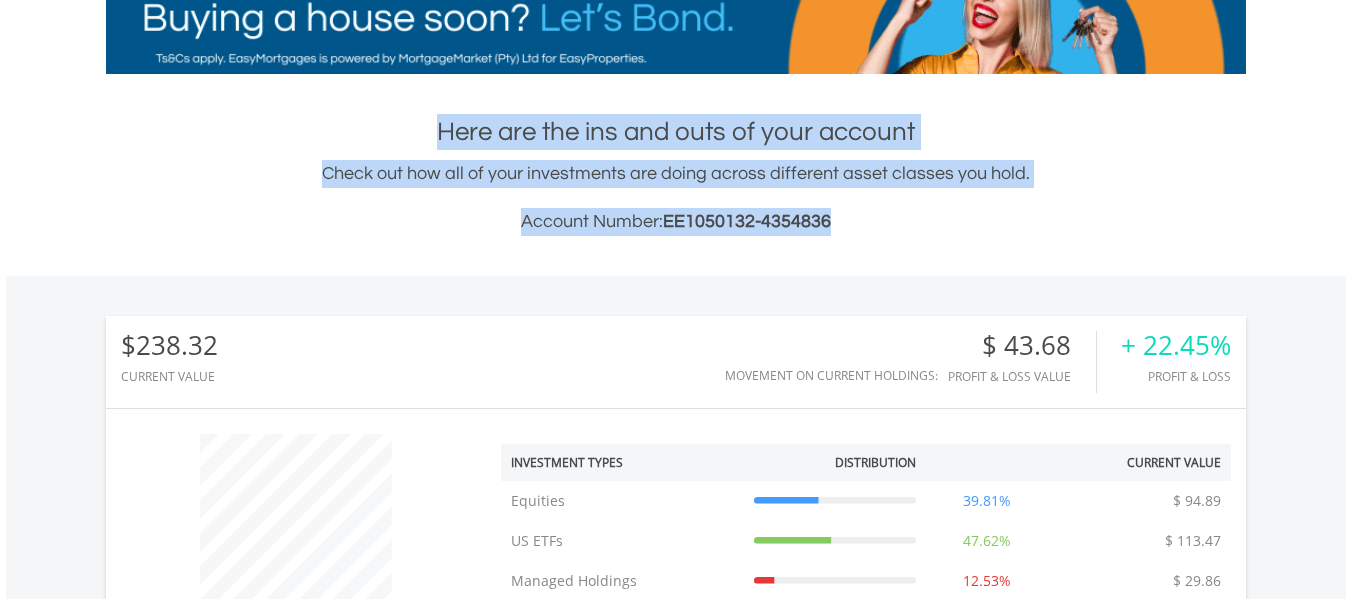 click on "Check out how all of your investments are doing across different asset classes you hold.
Account Number:  EE1050132-4354836" at bounding box center (676, 198) 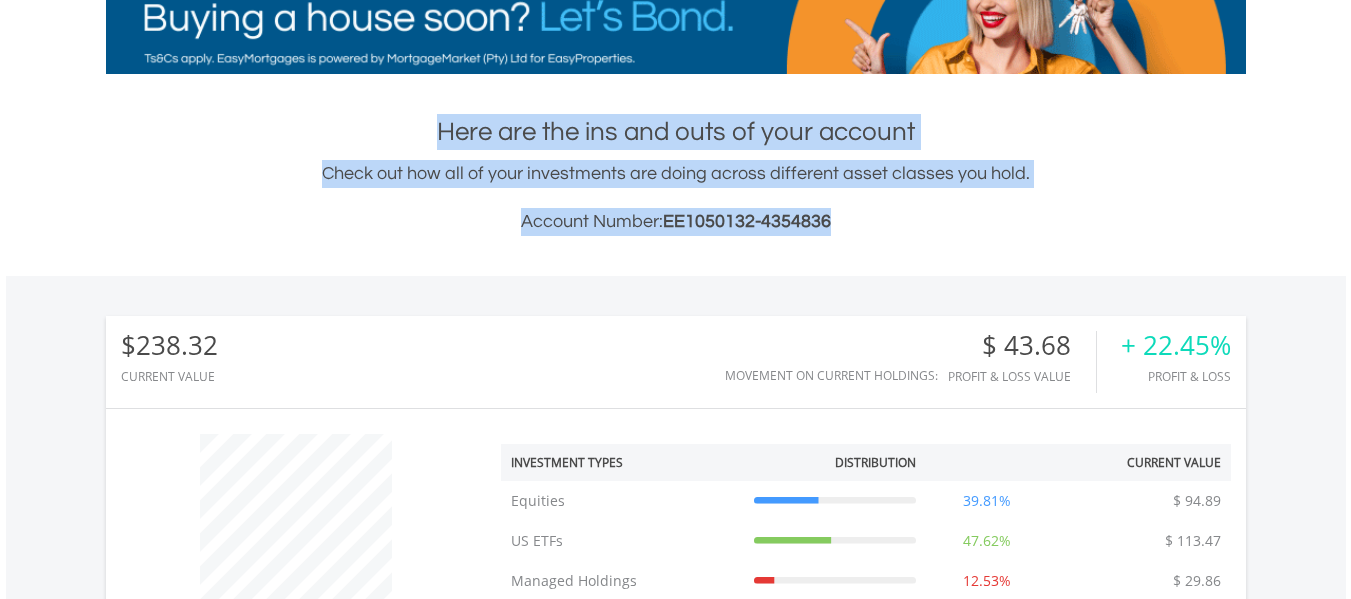 drag, startPoint x: 439, startPoint y: 127, endPoint x: 830, endPoint y: 214, distance: 400.5621 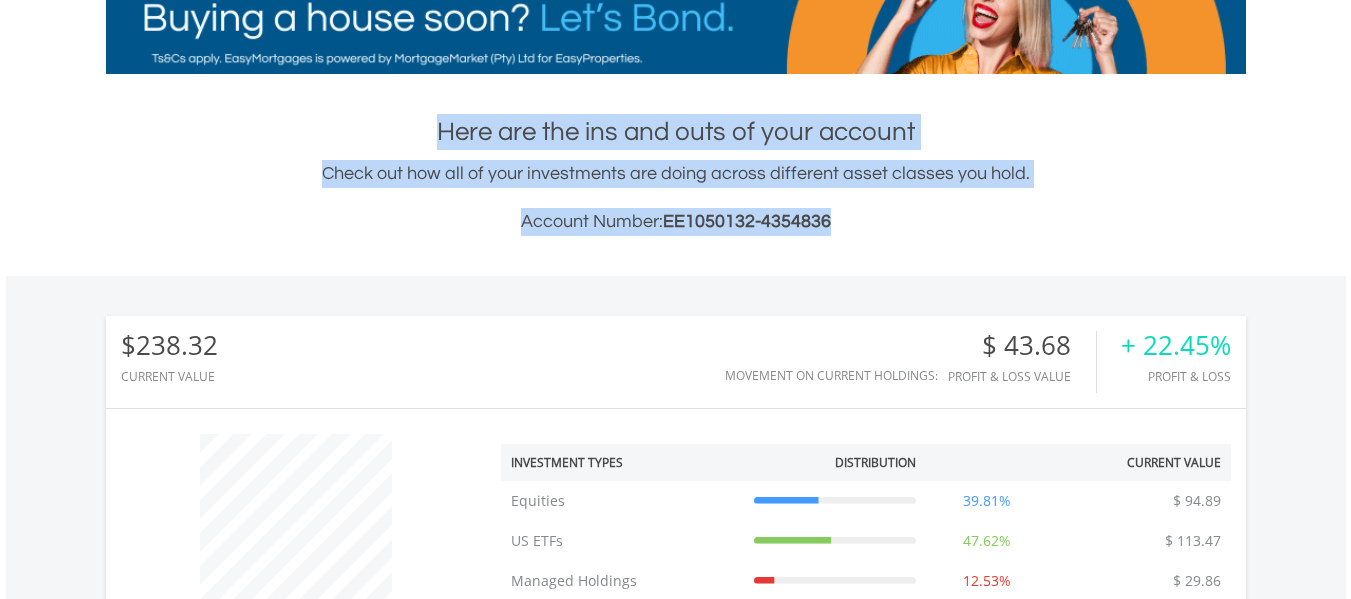 click on "Here are the ins and outs of your account
Check out how all of your investments are doing across different asset classes you hold.
Account Number:  EE1050132-4354836" at bounding box center [676, 175] 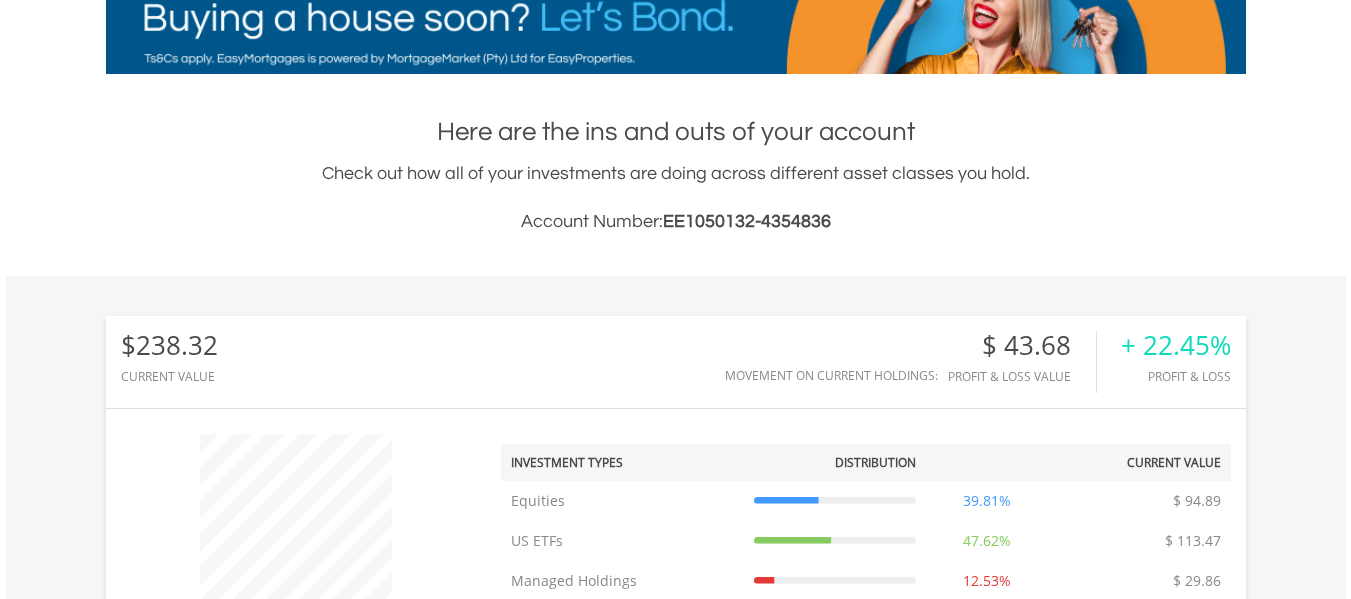 drag, startPoint x: 1000, startPoint y: 240, endPoint x: 1028, endPoint y: 240, distance: 28 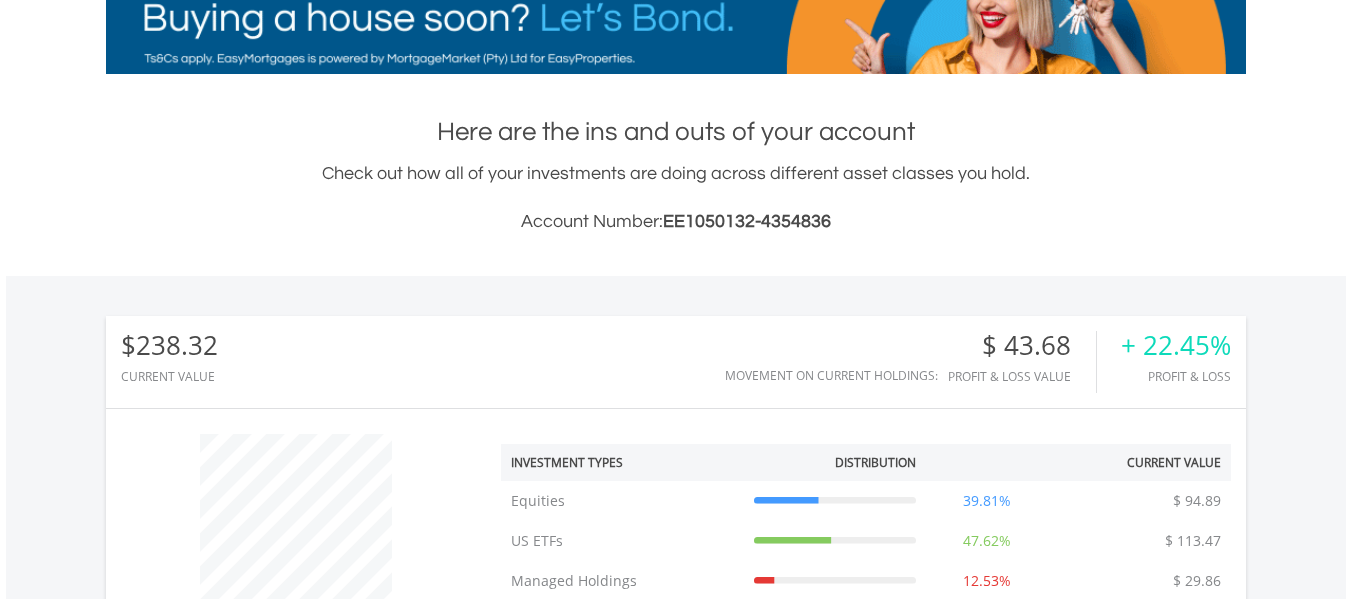 click on "Here are the ins and outs of your account
Check out how all of your investments are doing across different asset classes you hold.
Account Number:  EE1050132-4354836
$238.32
CURRENT VALUE
Movement on Current Holdings:
$ 43.68
Profit & Loss Value
+ 22.45%
Profit & Loss" at bounding box center [676, 1807] 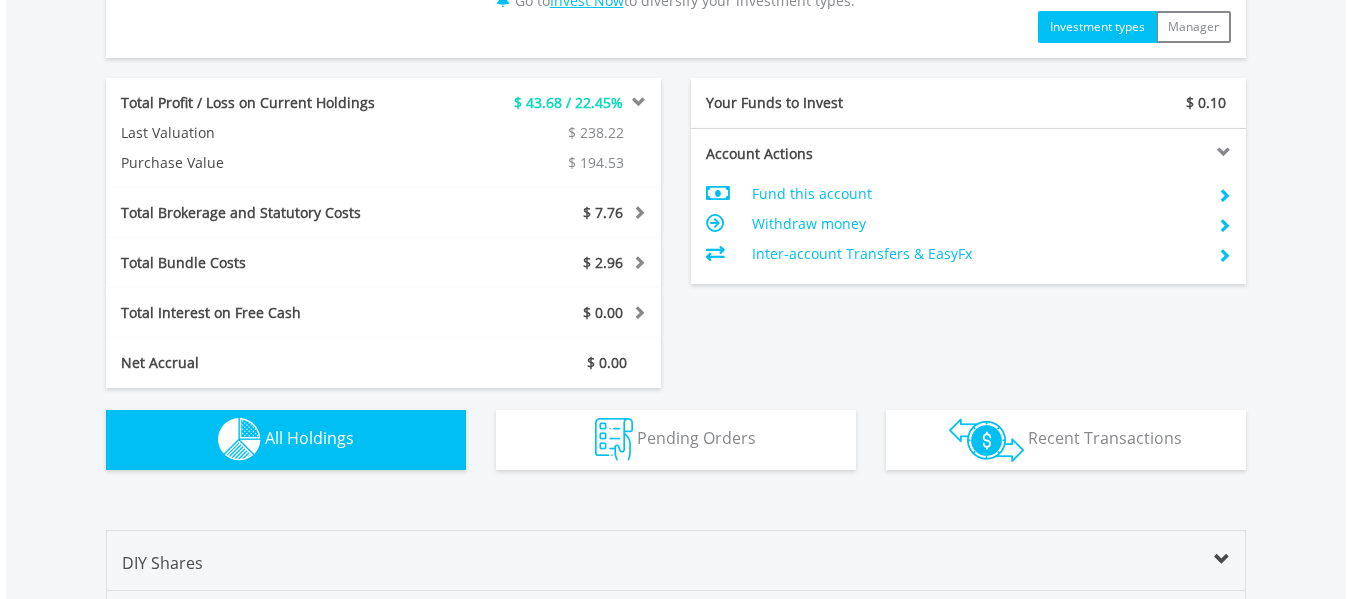 scroll, scrollTop: 1043, scrollLeft: 0, axis: vertical 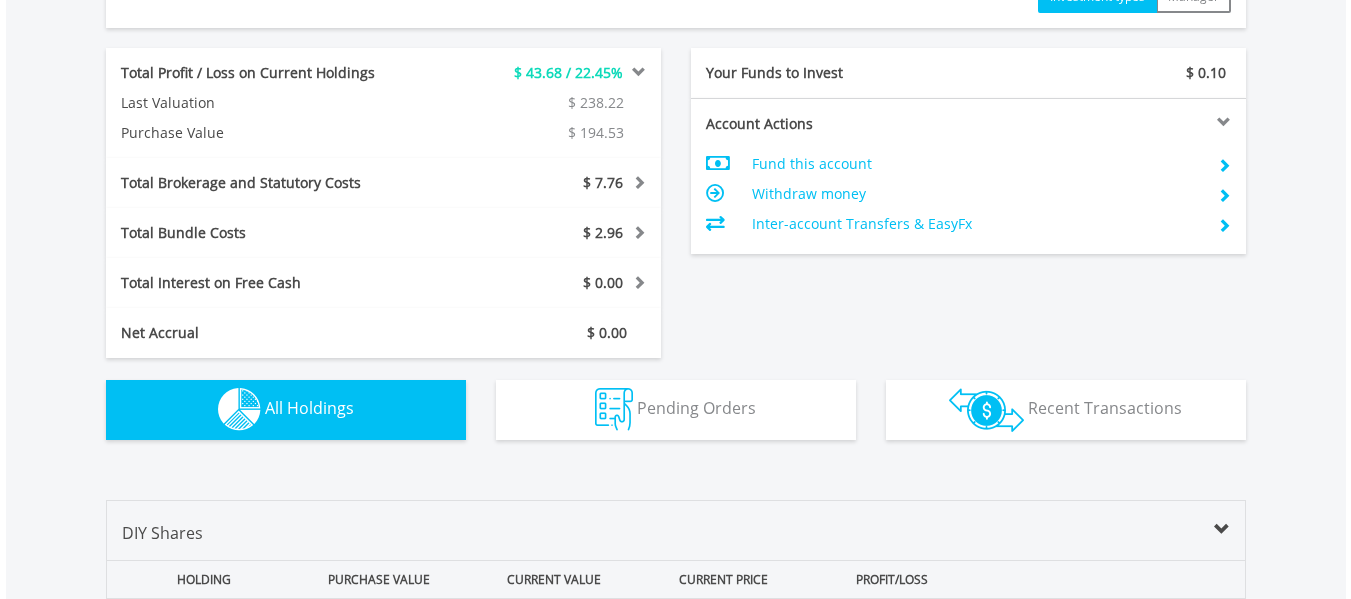 click on "Total Profit / Loss on Current Holdings
$ 43.68 / 22.45%
Last Valuation
$ 238.22
Purchase Value
$ 194.53
Total Brokerage and Statutory Costs
$ 7.76
Statutory Costs
$ 3.90
Brokerage Costs
$ 2.69
VAT $ 1.17" at bounding box center (676, 203) 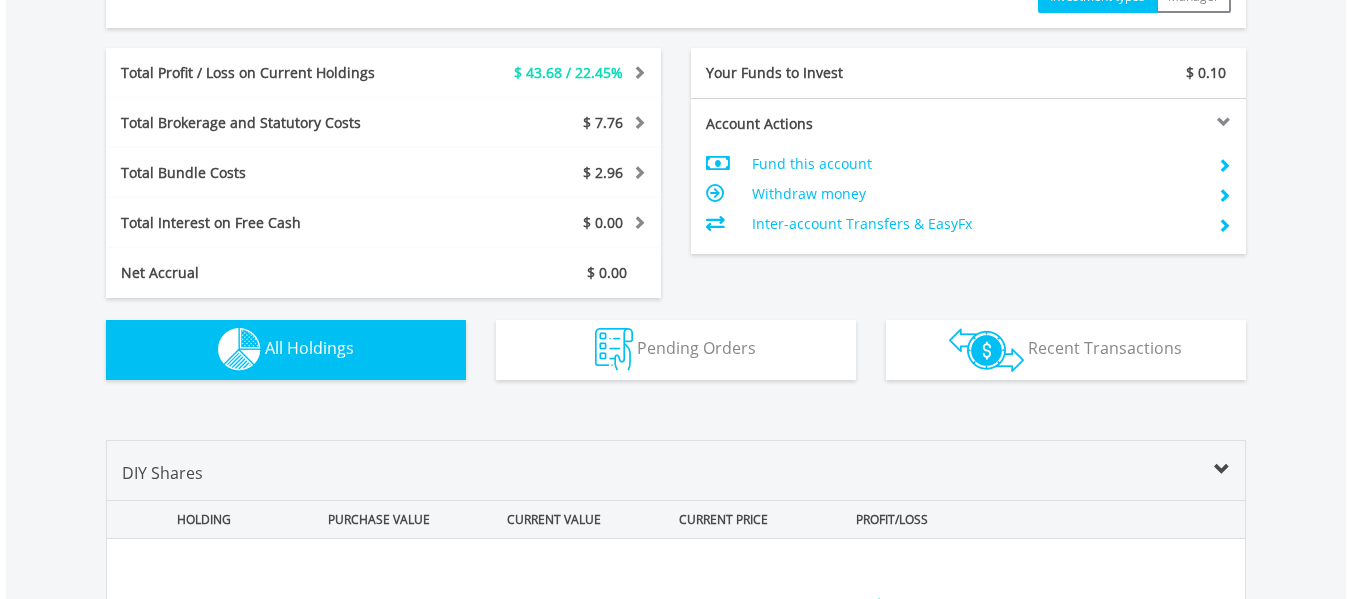 click on "$ 43.68 / 22.45%" at bounding box center [568, 72] 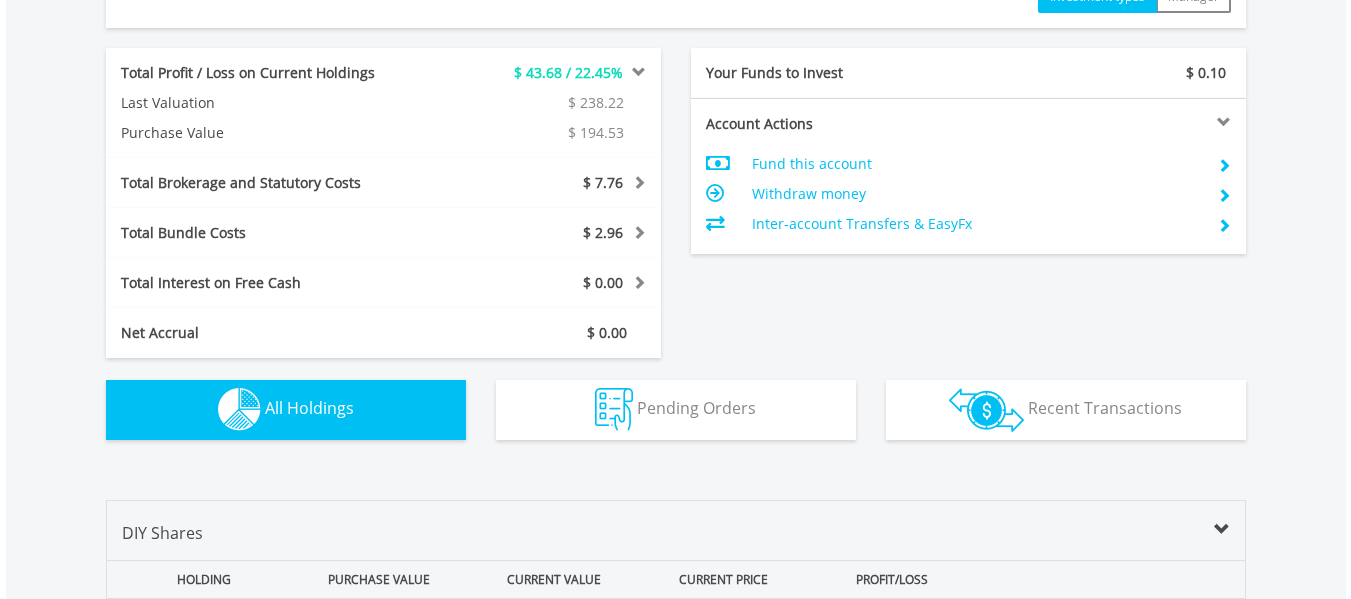 click on "Total Profit / Loss on Current Holdings
$ 43.68 / 22.45%
Last Valuation
$ 238.22
Purchase Value
$ 194.53
Total Brokerage and Statutory Costs
$ 7.76
Statutory Costs
$ 3.90
Brokerage Costs
$ 2.69
VAT $ 1.17" at bounding box center (676, 203) 